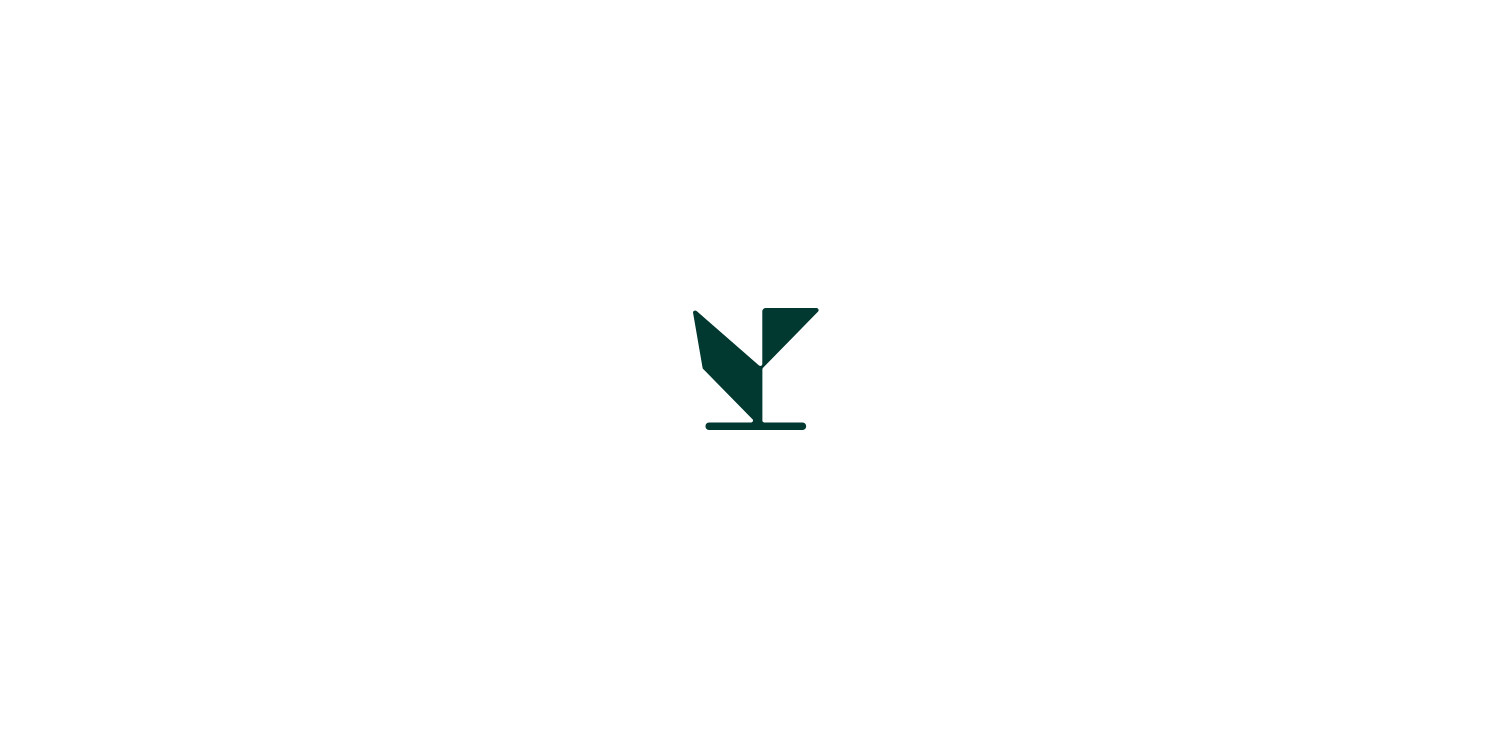 scroll, scrollTop: 0, scrollLeft: 0, axis: both 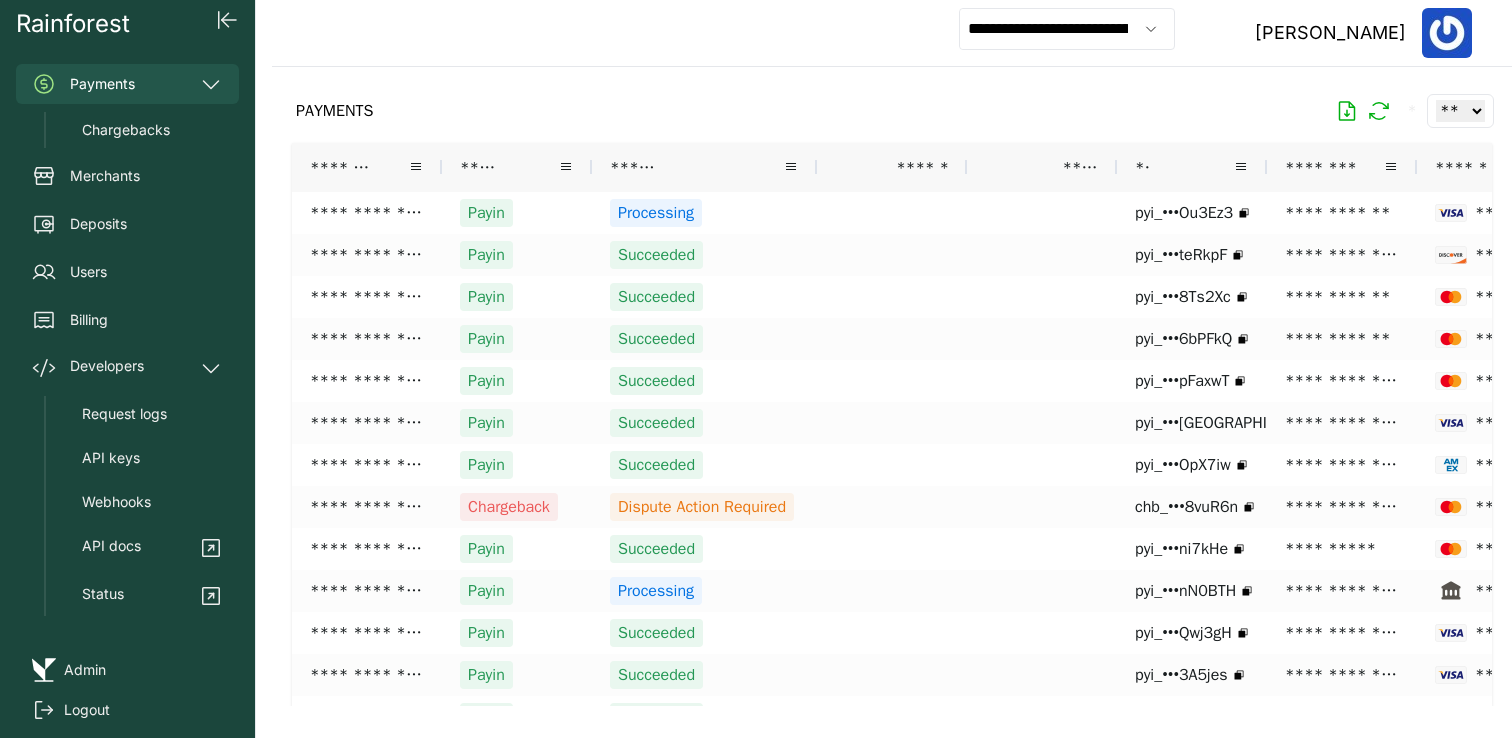 click on "**********" at bounding box center (892, 33) 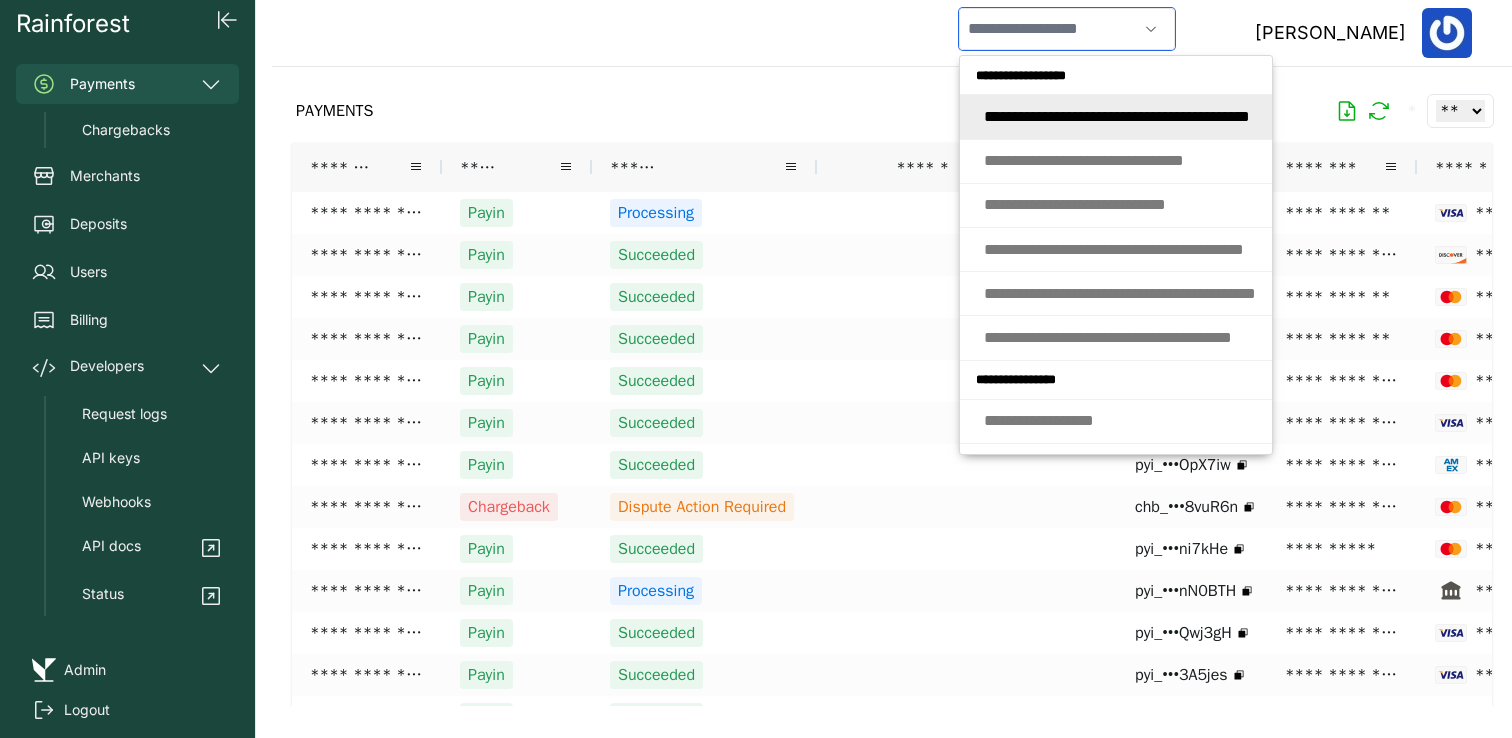 click at bounding box center [1048, 29] 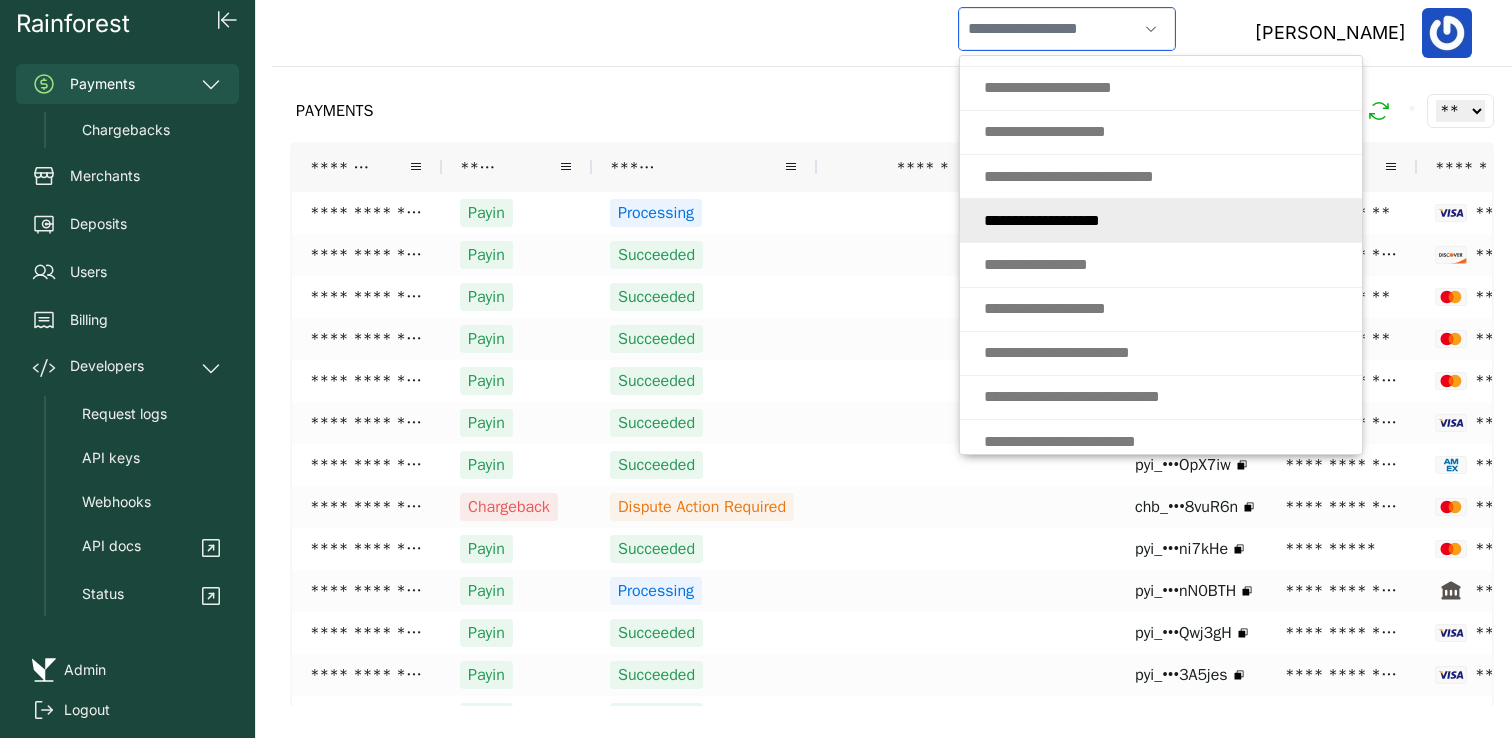 scroll, scrollTop: 739, scrollLeft: 0, axis: vertical 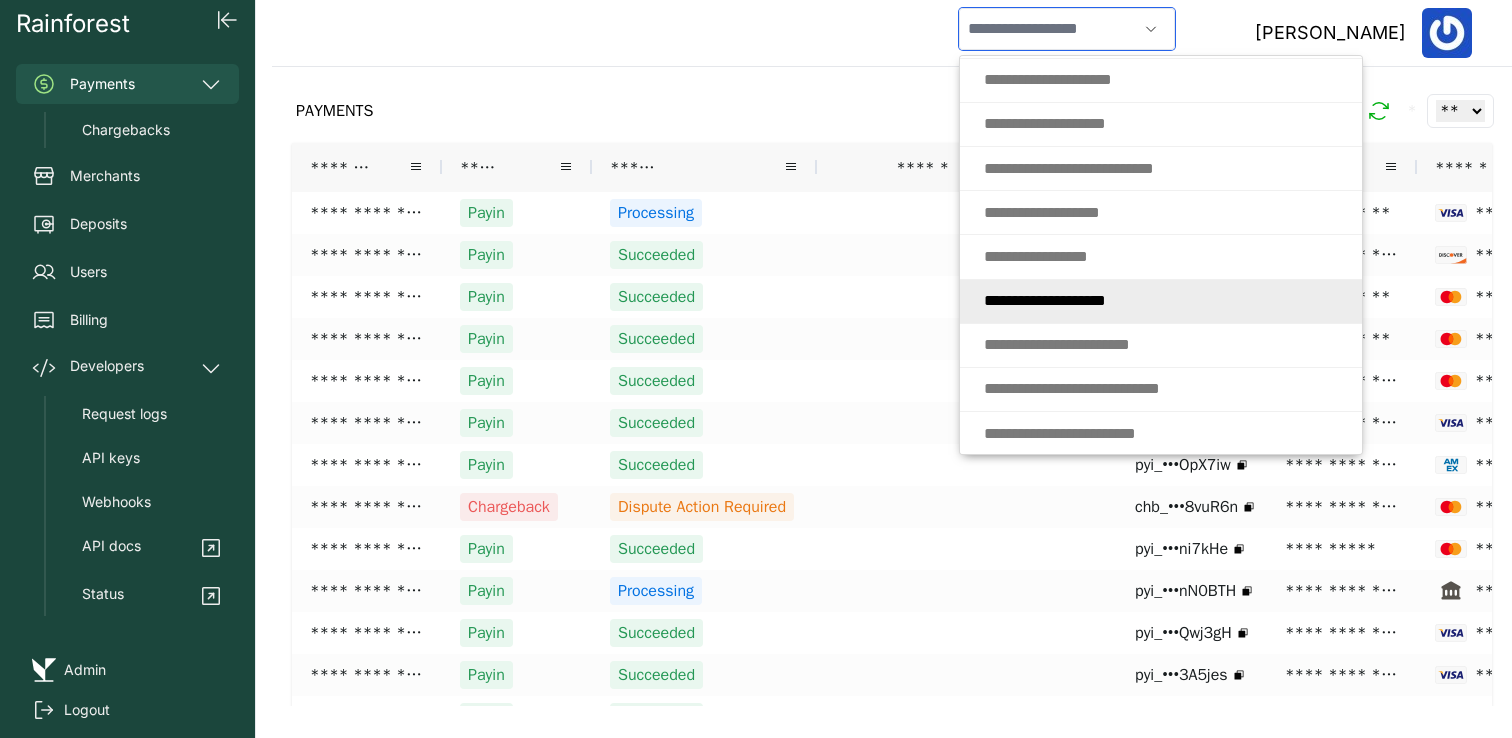 click on "* * * * * *   *   * * * * *   * * * * *" at bounding box center [1045, 300] 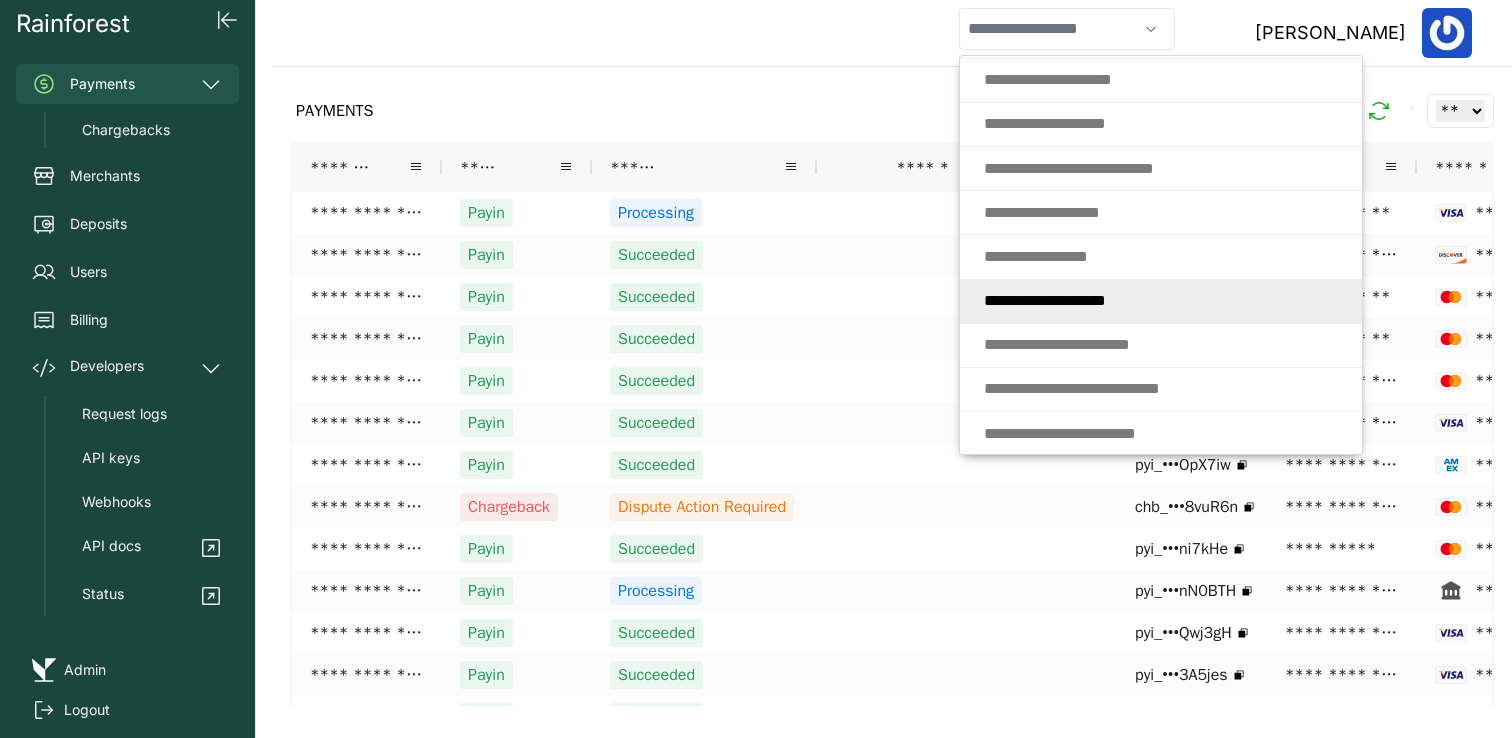 type on "**********" 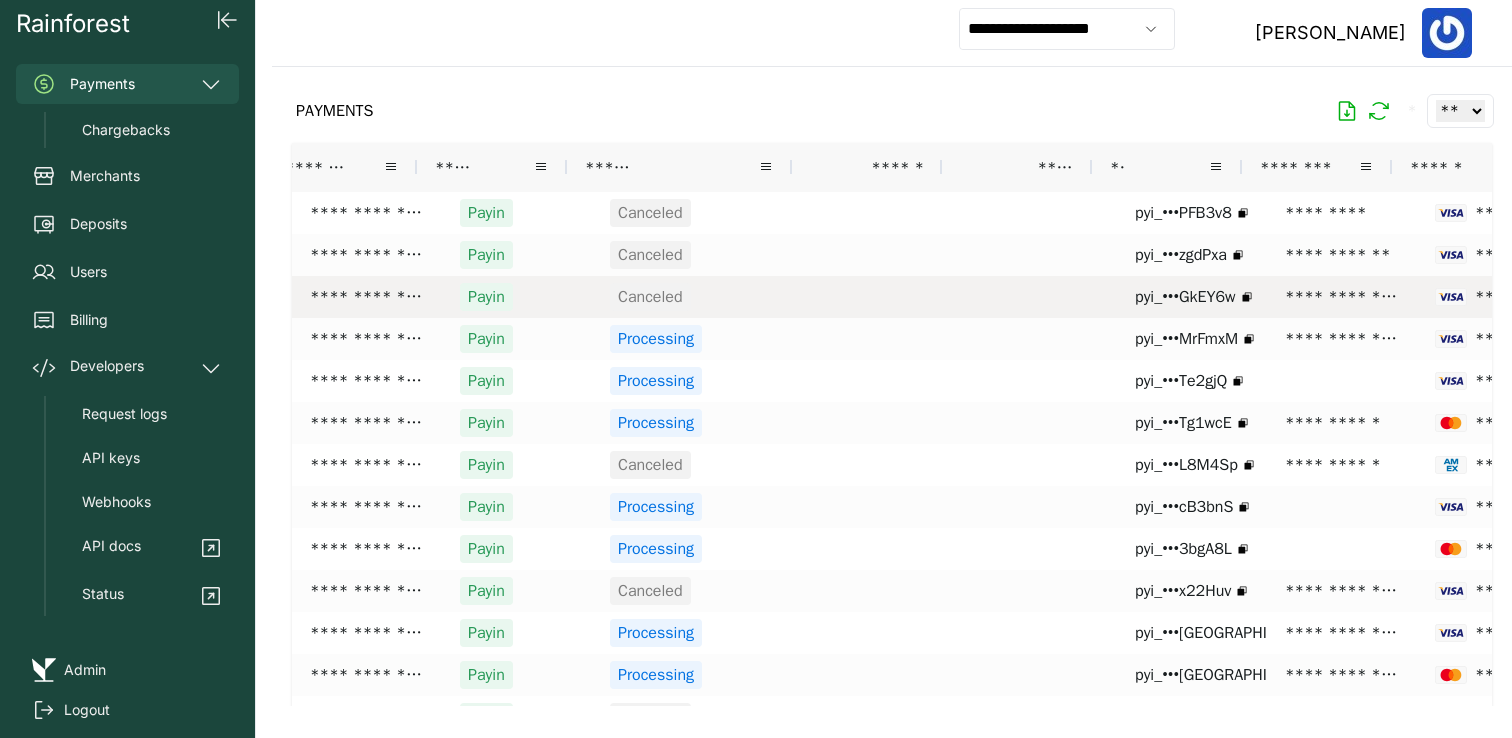 scroll, scrollTop: 0, scrollLeft: 136, axis: horizontal 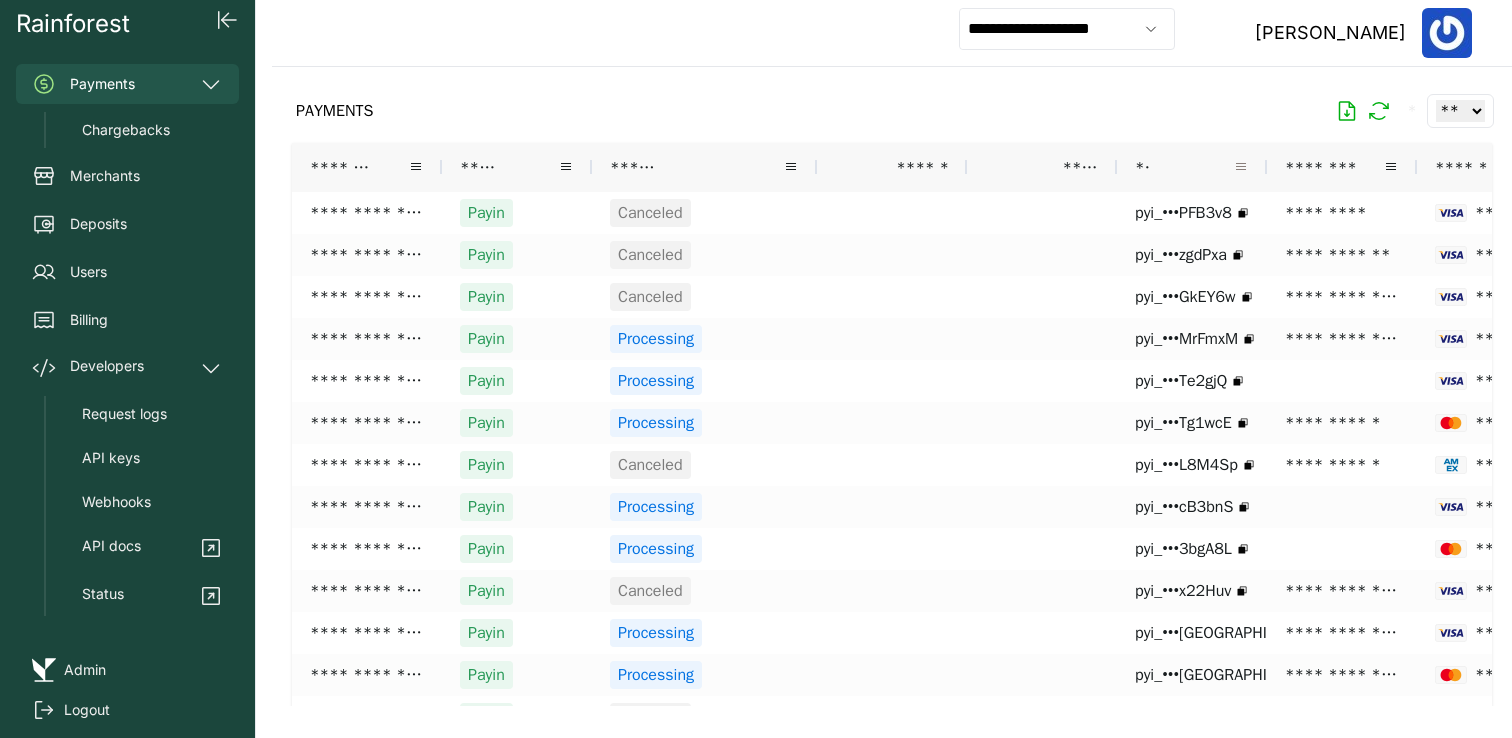 click at bounding box center [1241, 167] 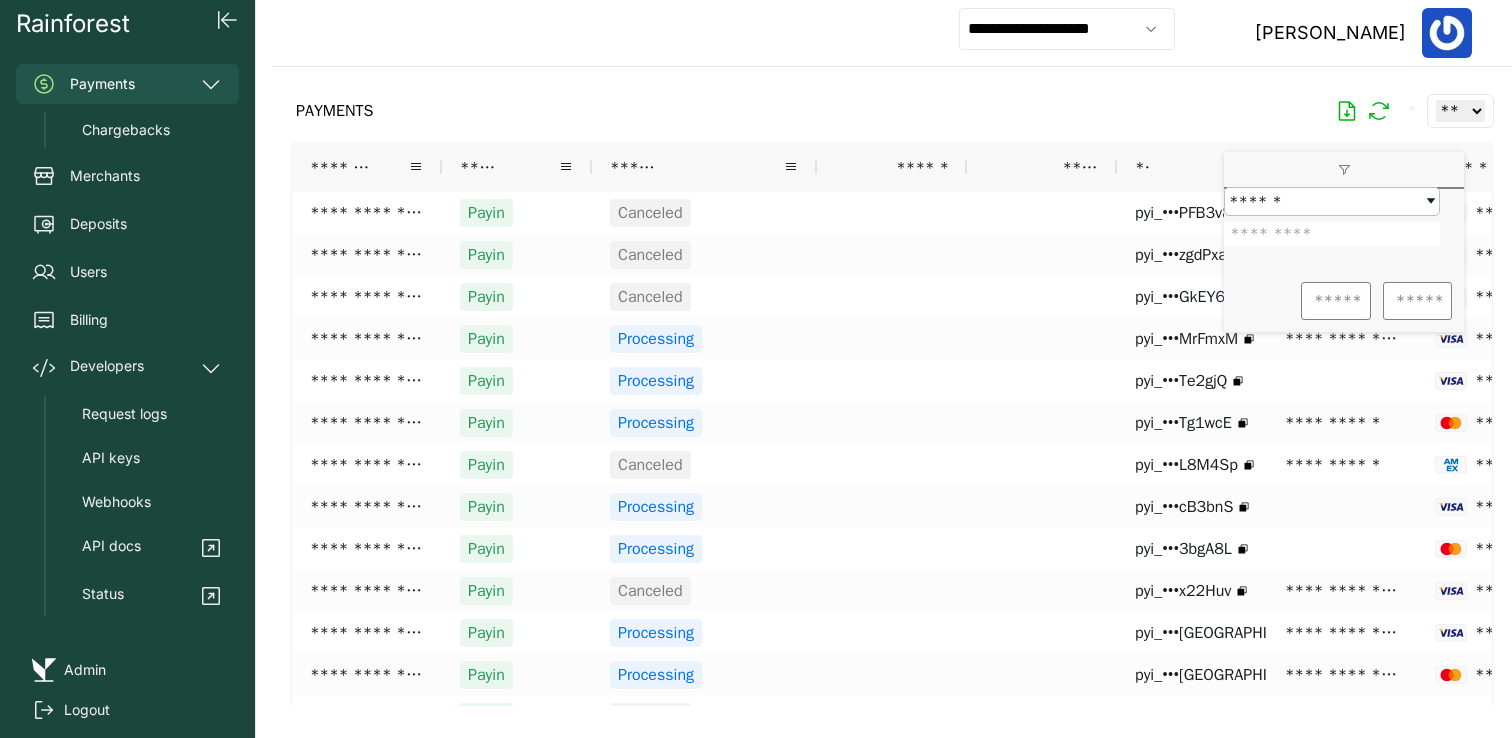 click on "PAYMENTS * ** ** ** ***" at bounding box center [892, 111] 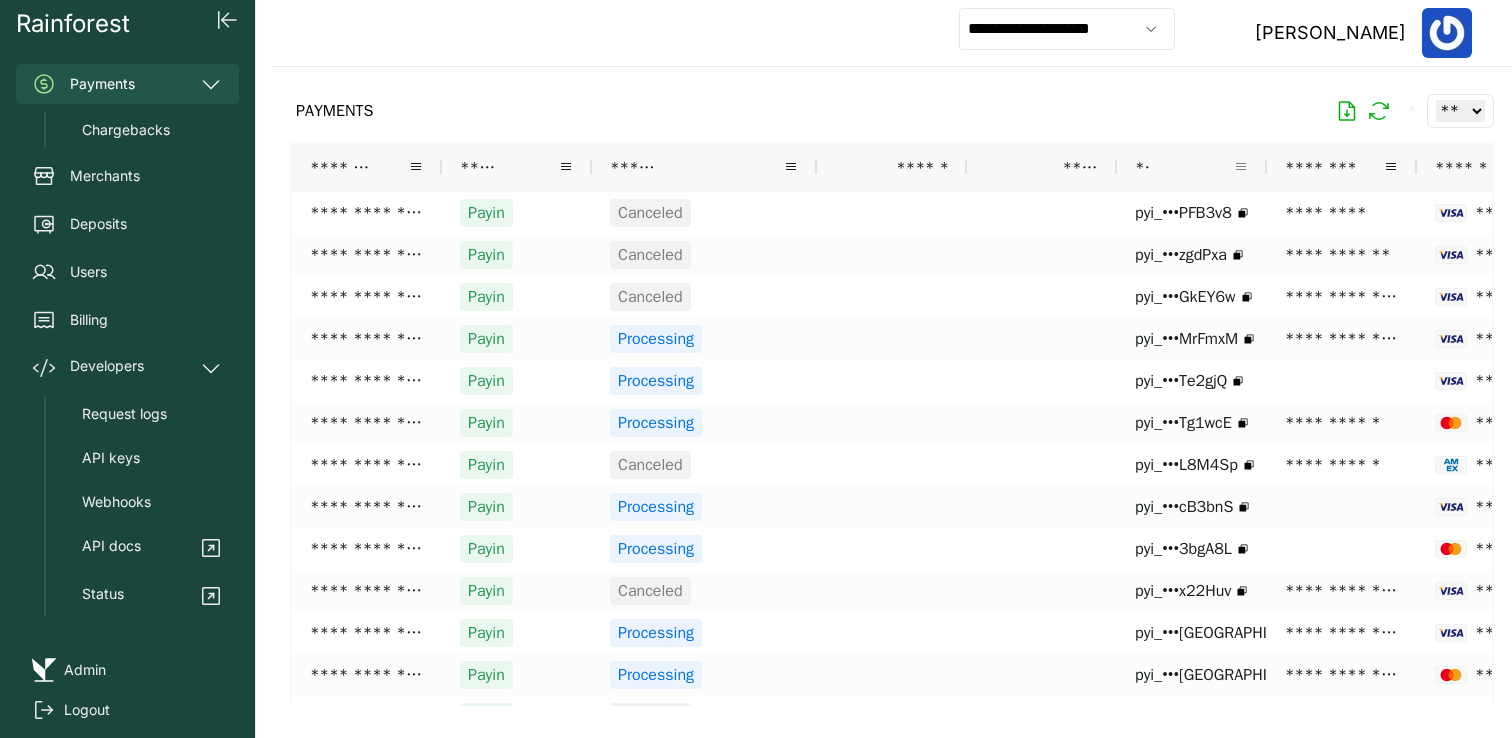 click at bounding box center (1241, 167) 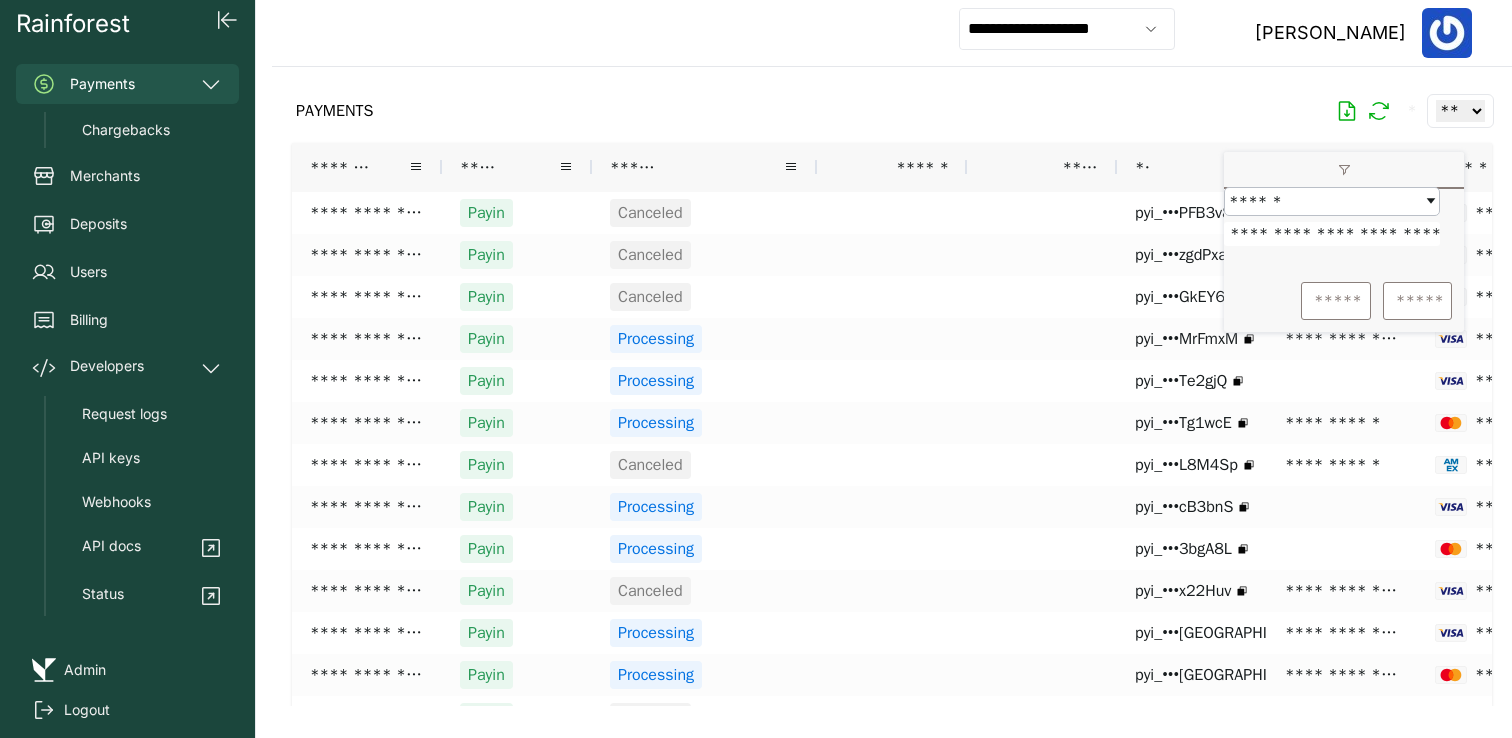 scroll, scrollTop: 0, scrollLeft: 64, axis: horizontal 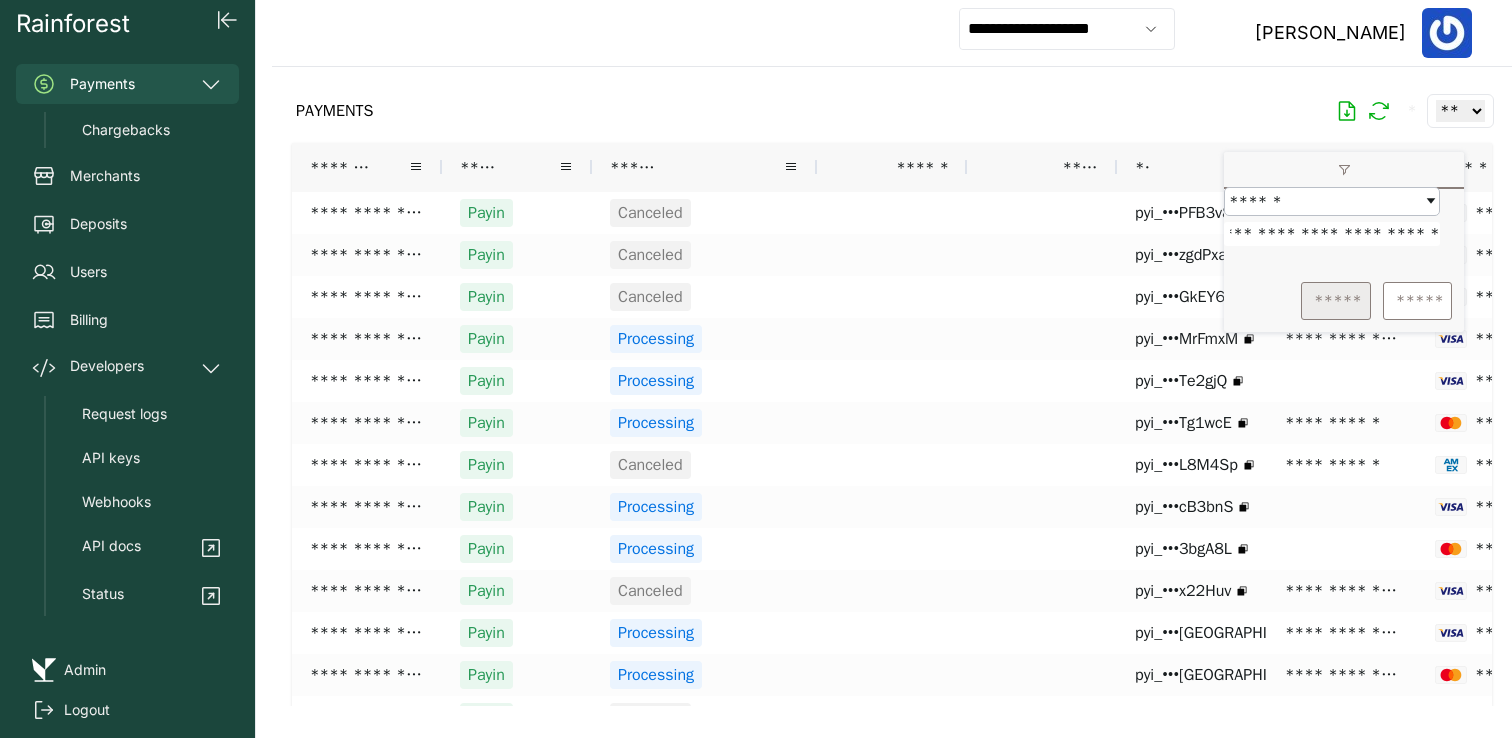 type on "**********" 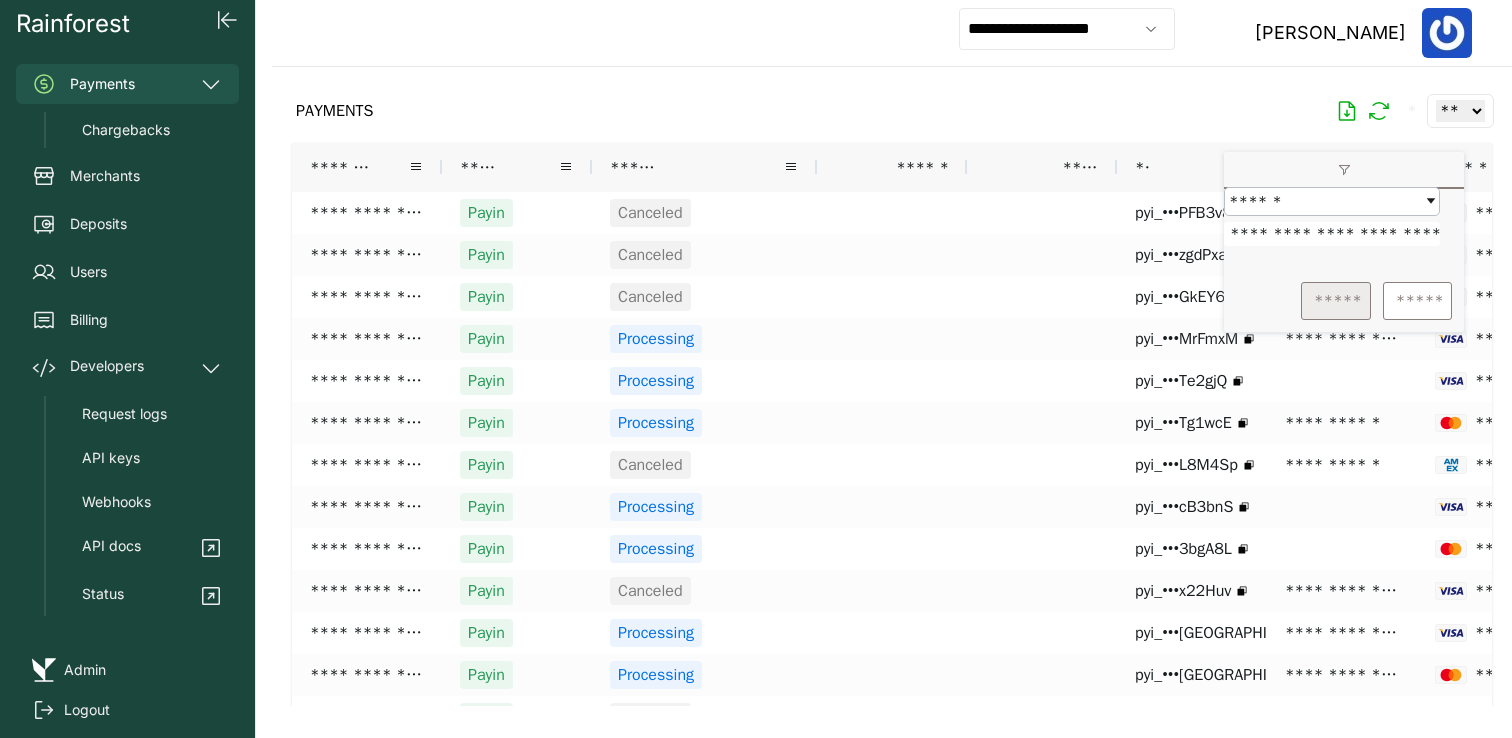 click on "*****" at bounding box center [1336, 301] 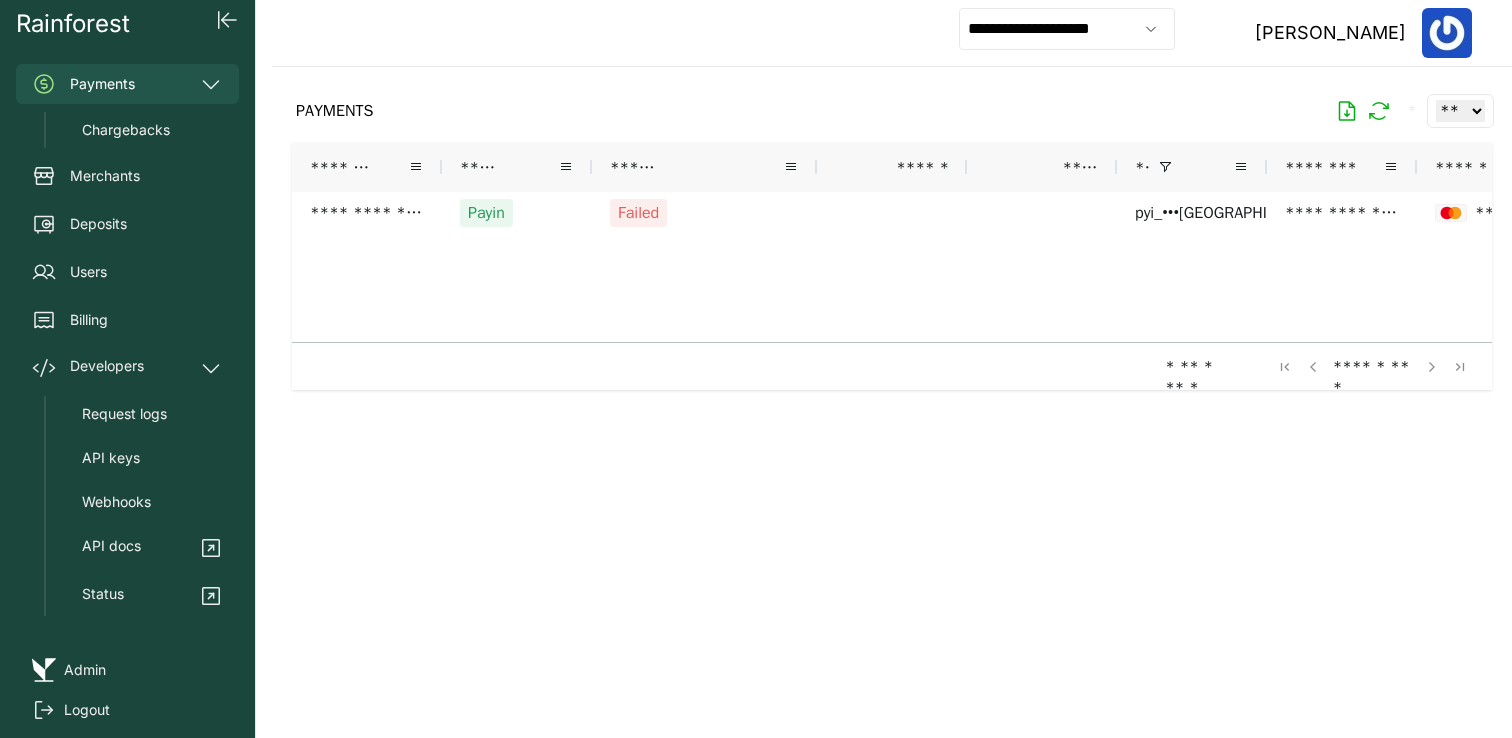 click at bounding box center (892, 386) 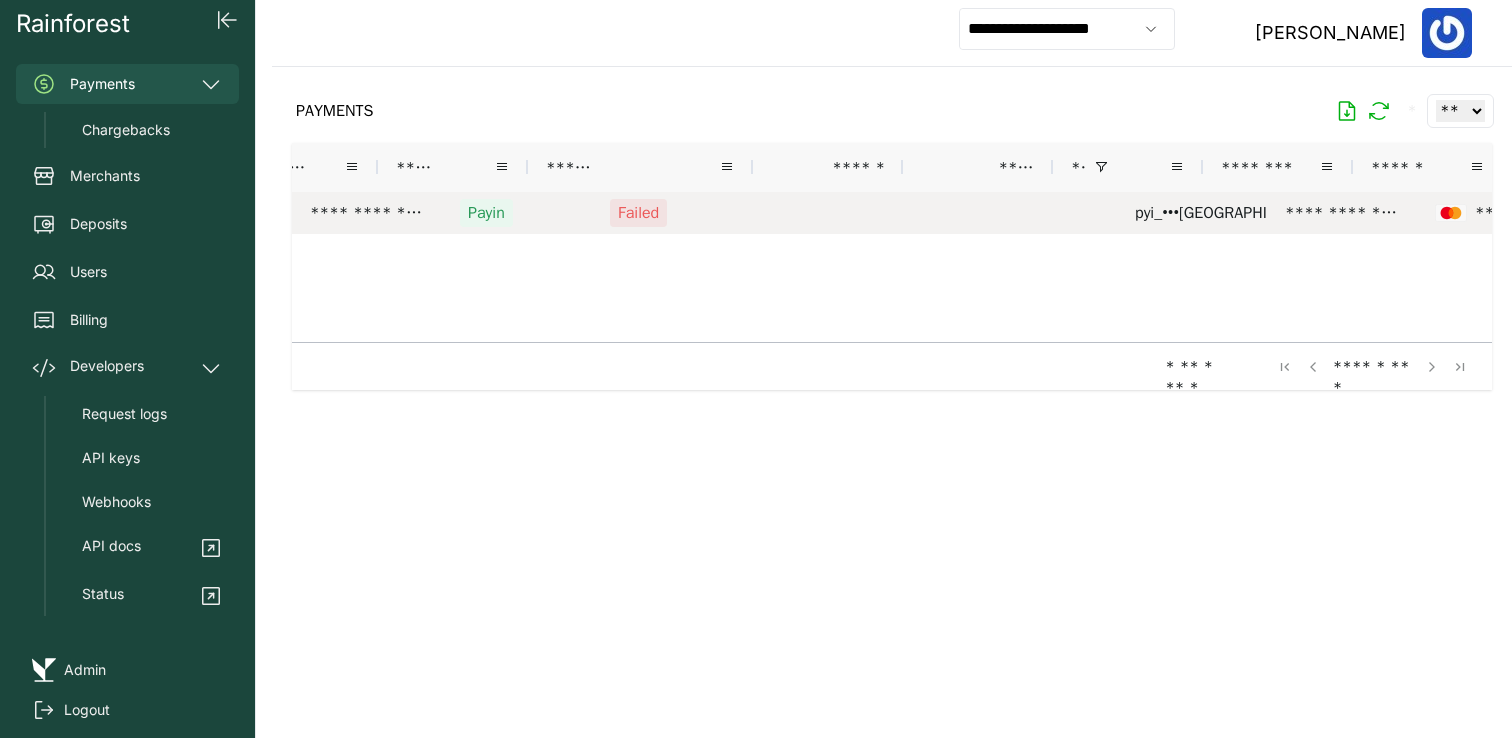 scroll, scrollTop: 0, scrollLeft: 148, axis: horizontal 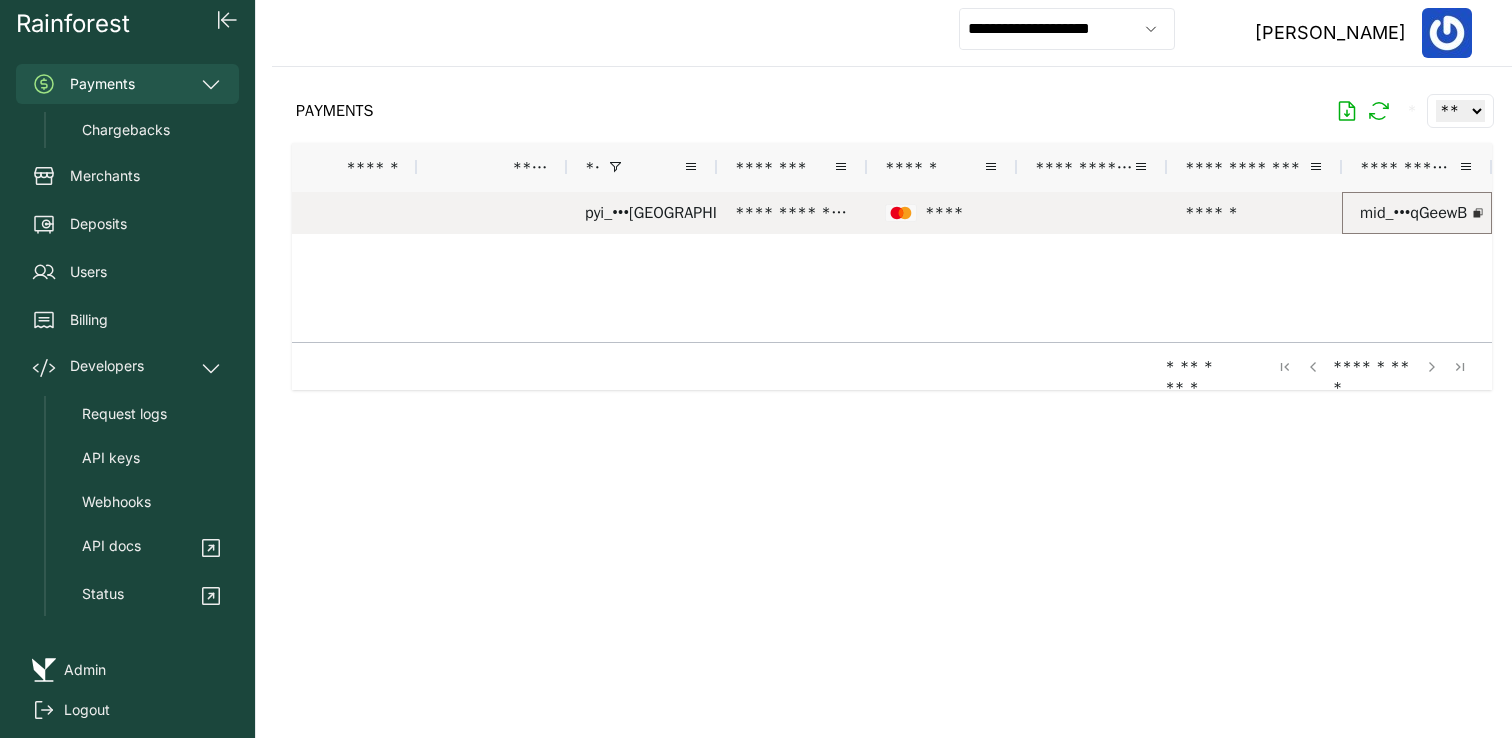click 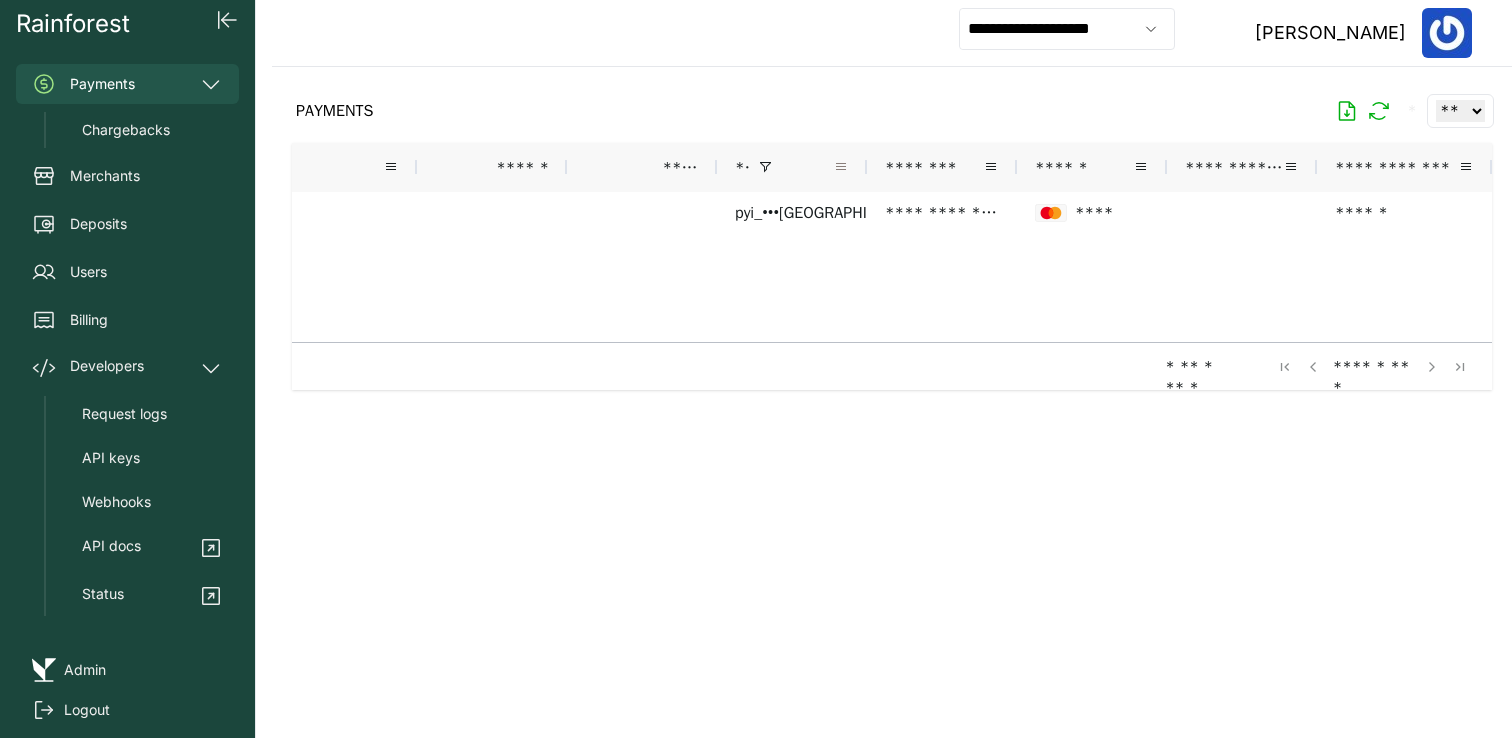 click at bounding box center [841, 167] 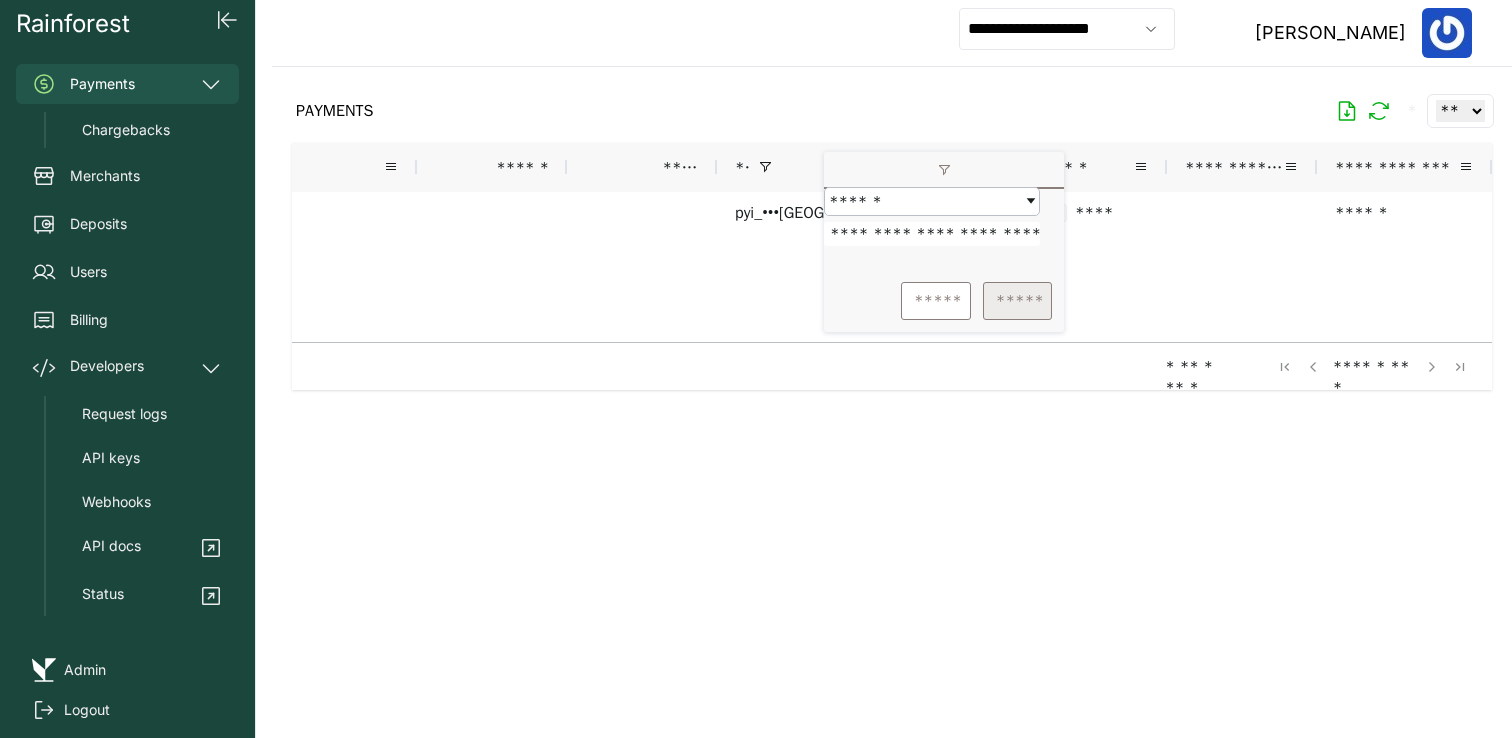 click on "*****" at bounding box center [1017, 301] 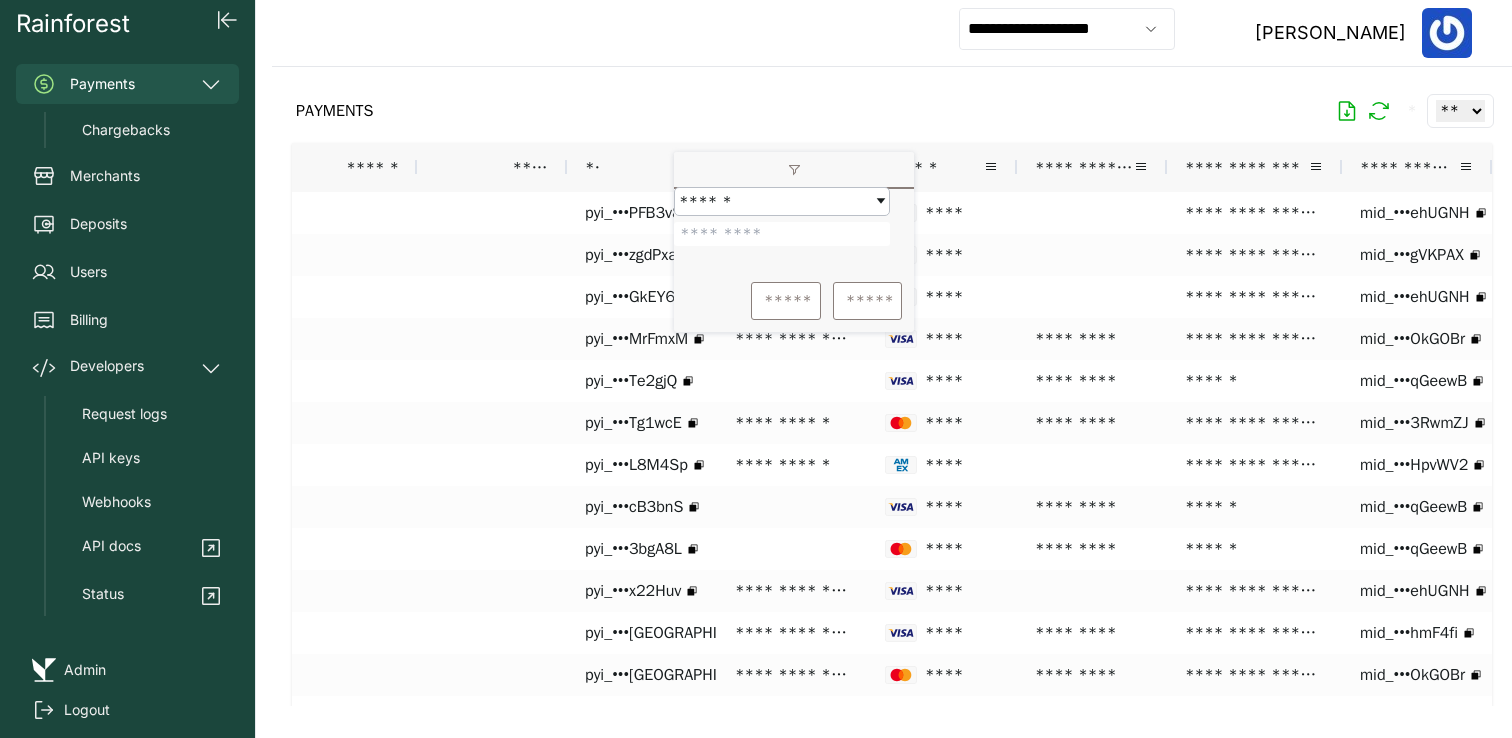 click on "PAYMENTS * ** ** ** ***" at bounding box center (892, 111) 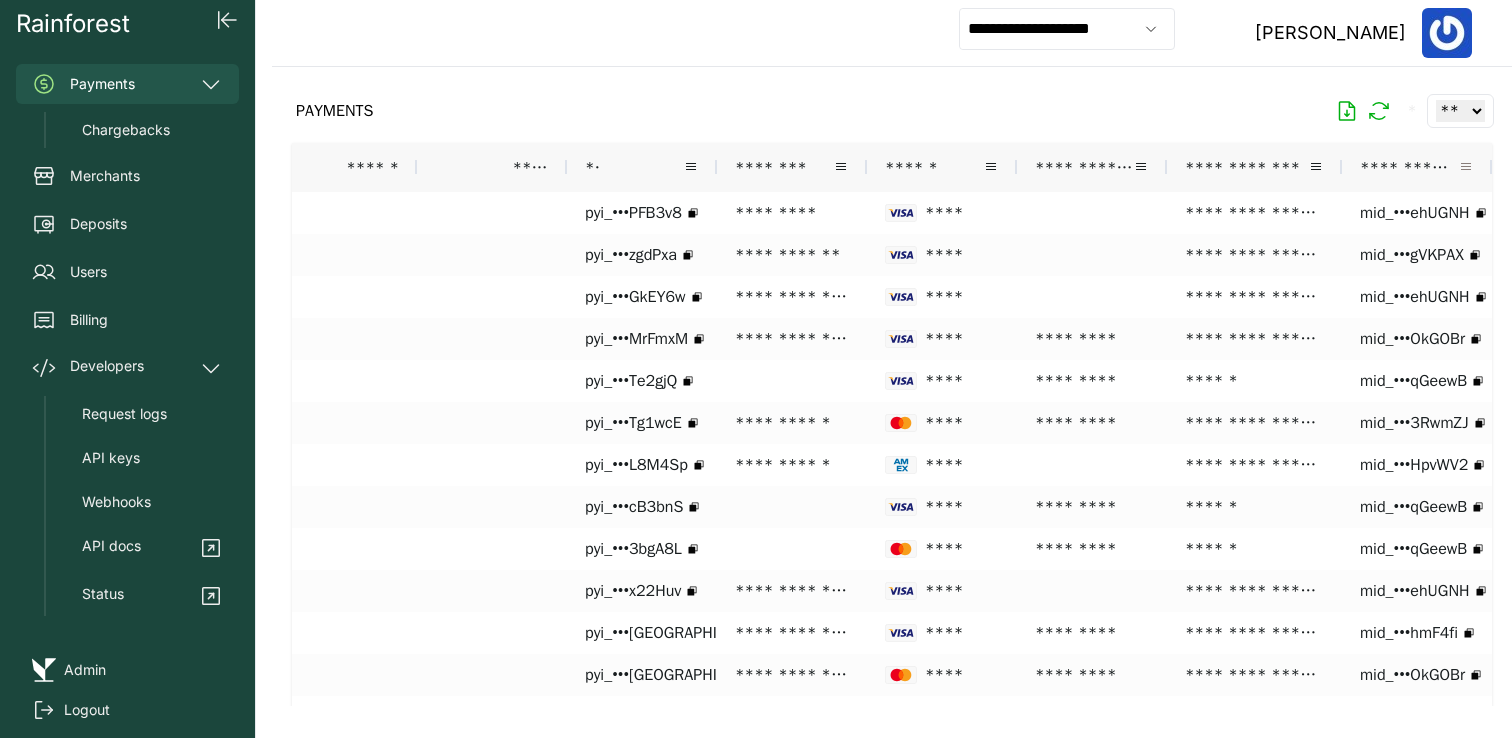 click at bounding box center [1466, 167] 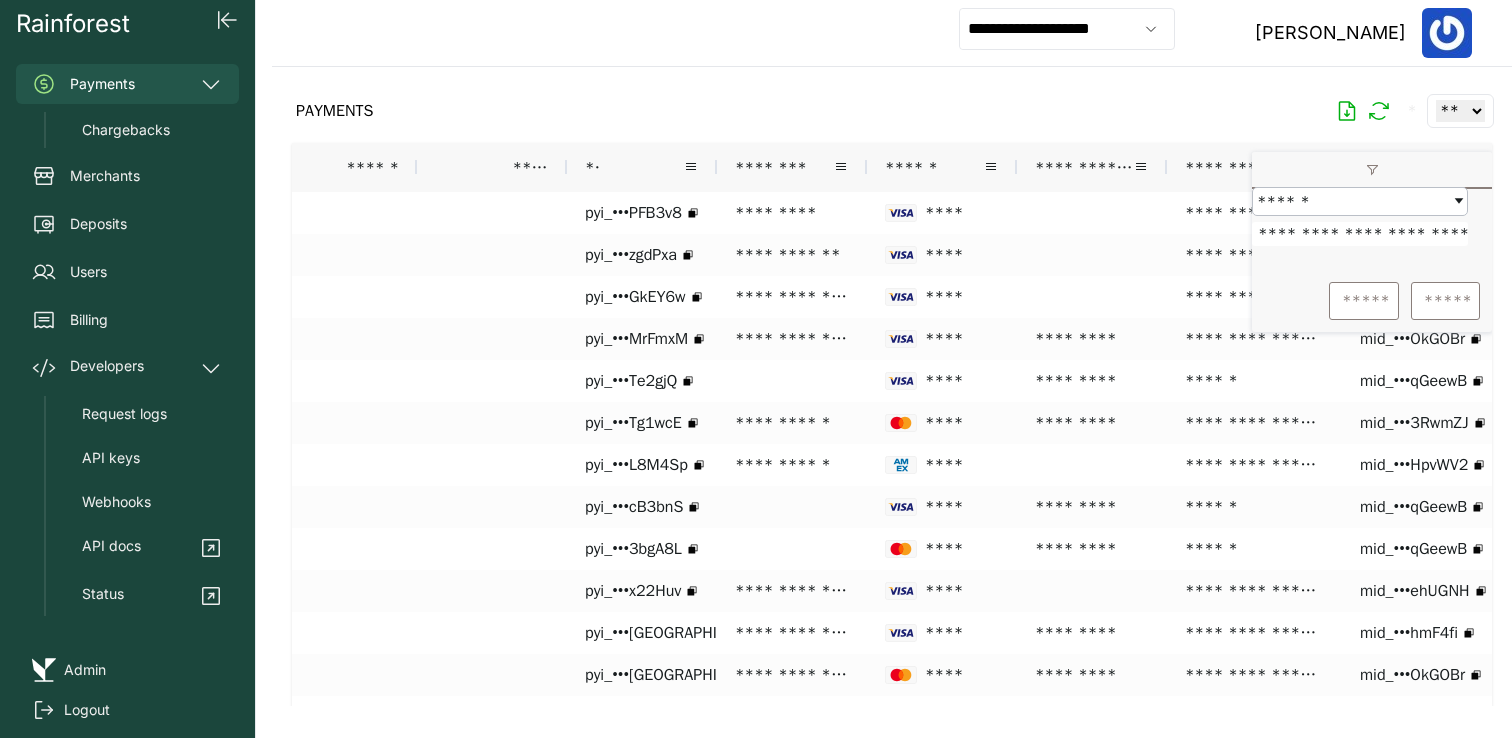 scroll, scrollTop: 0, scrollLeft: 88, axis: horizontal 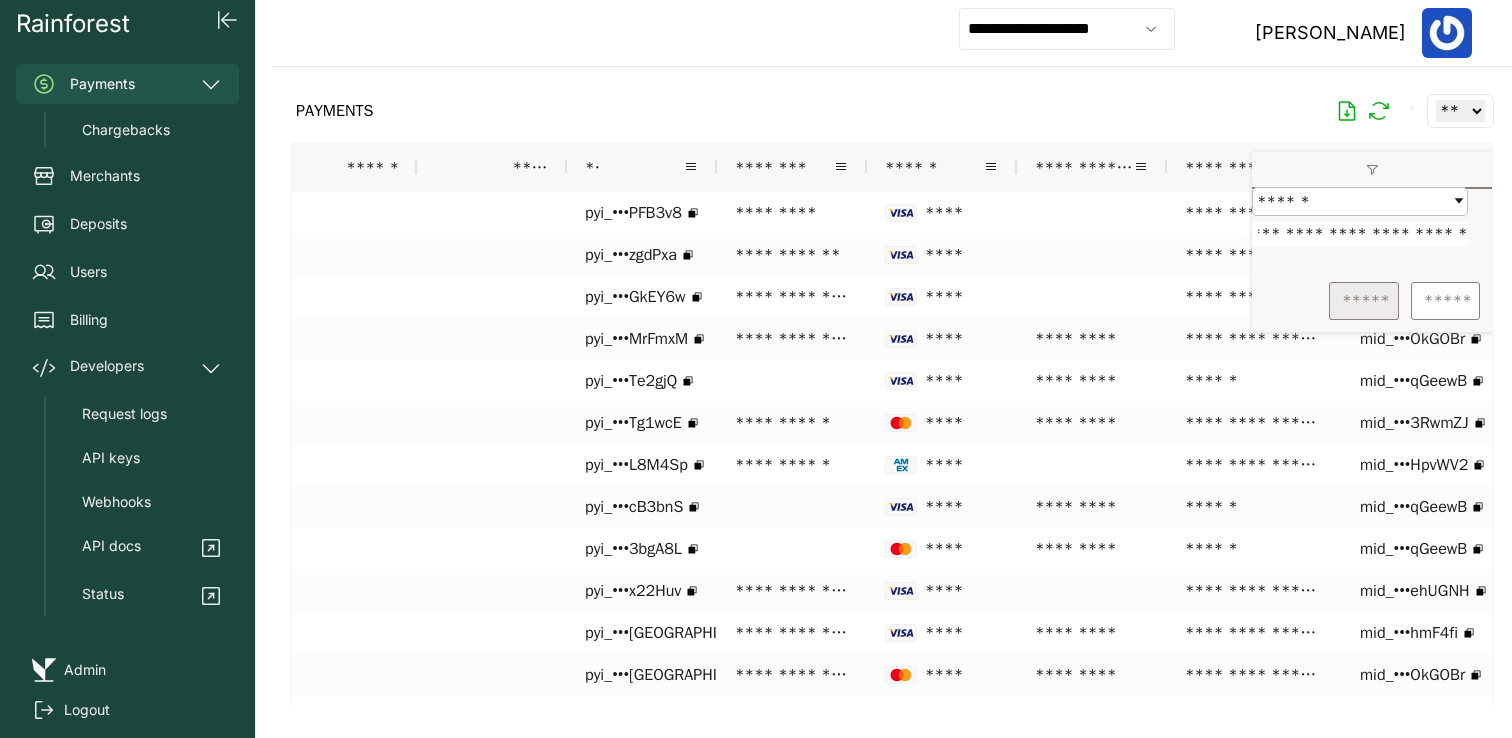 type on "**********" 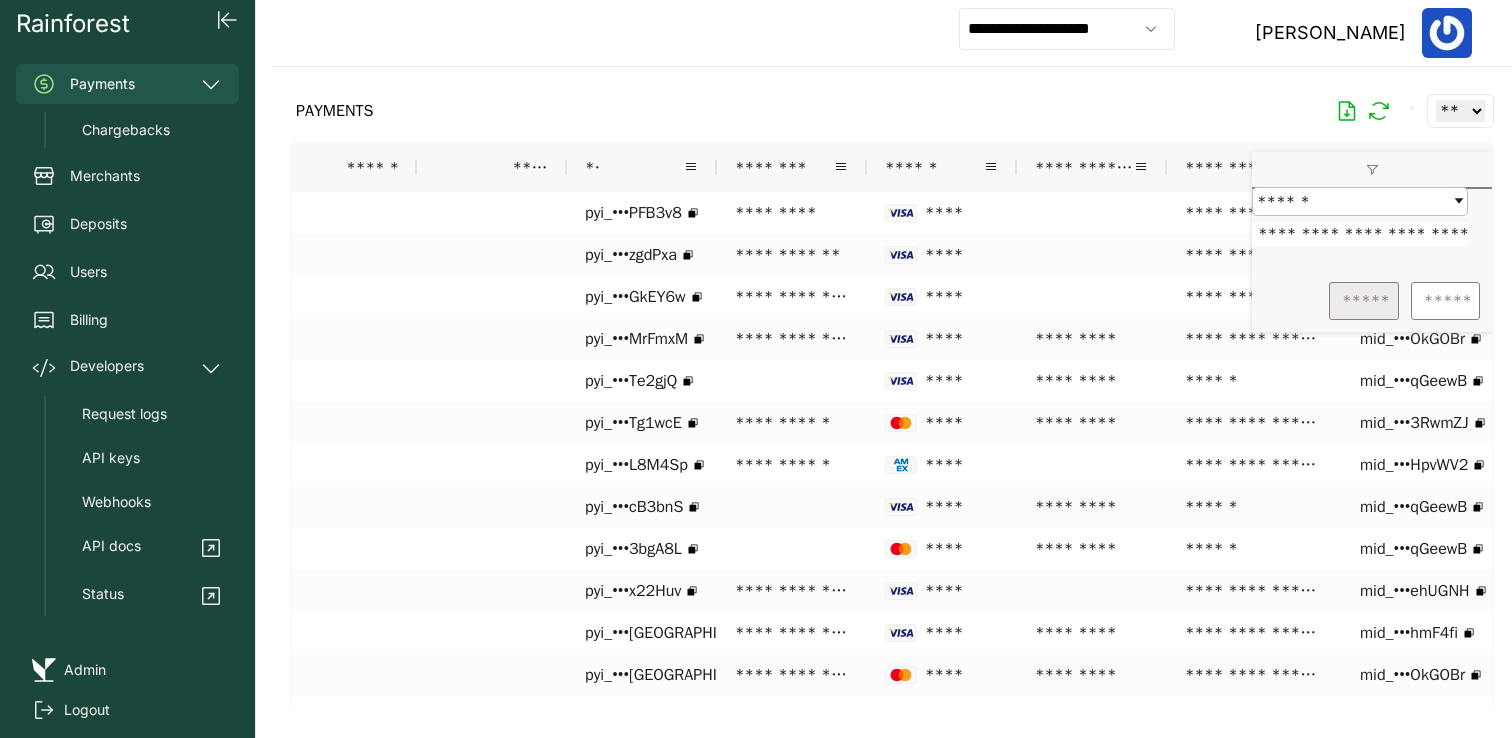 click on "*****" at bounding box center (1364, 301) 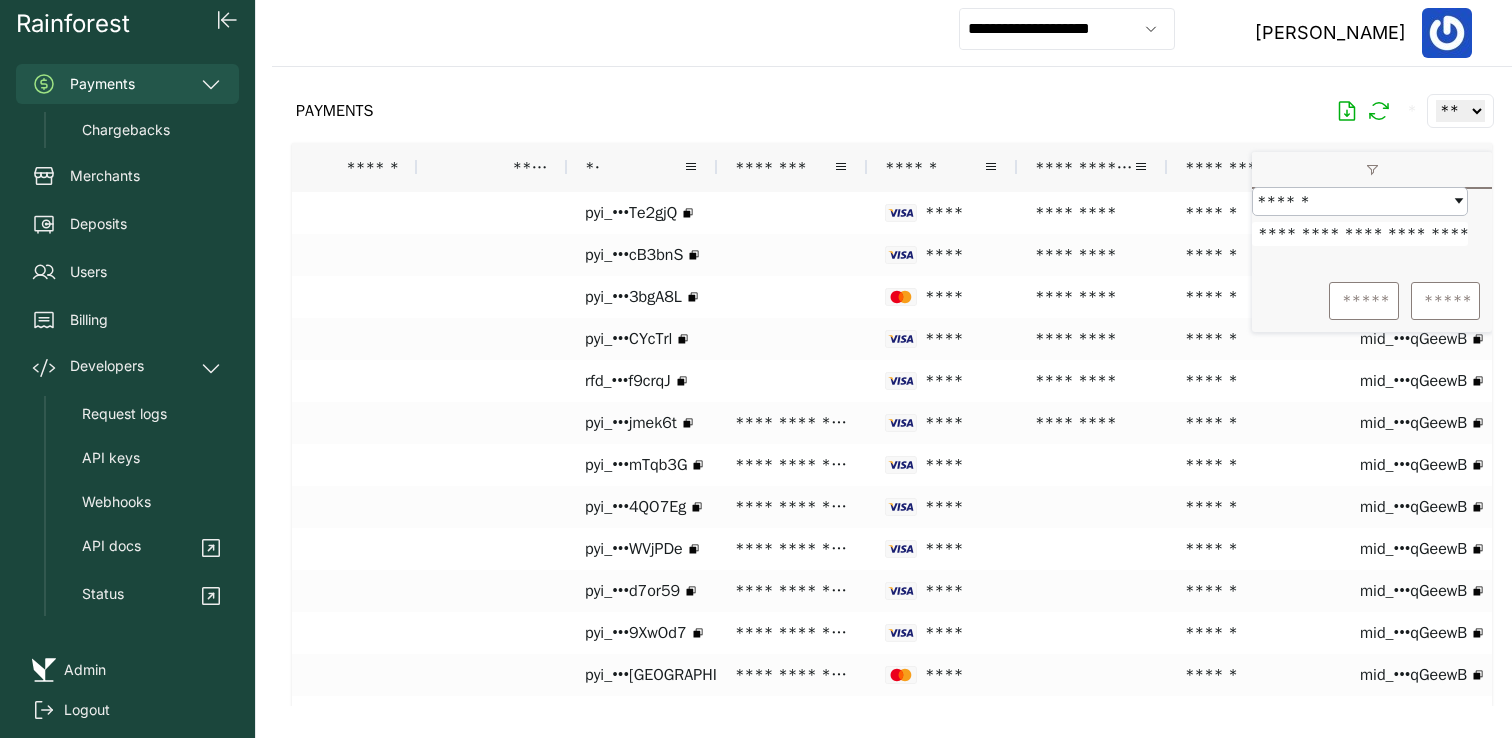 click on "**********" at bounding box center [892, 33] 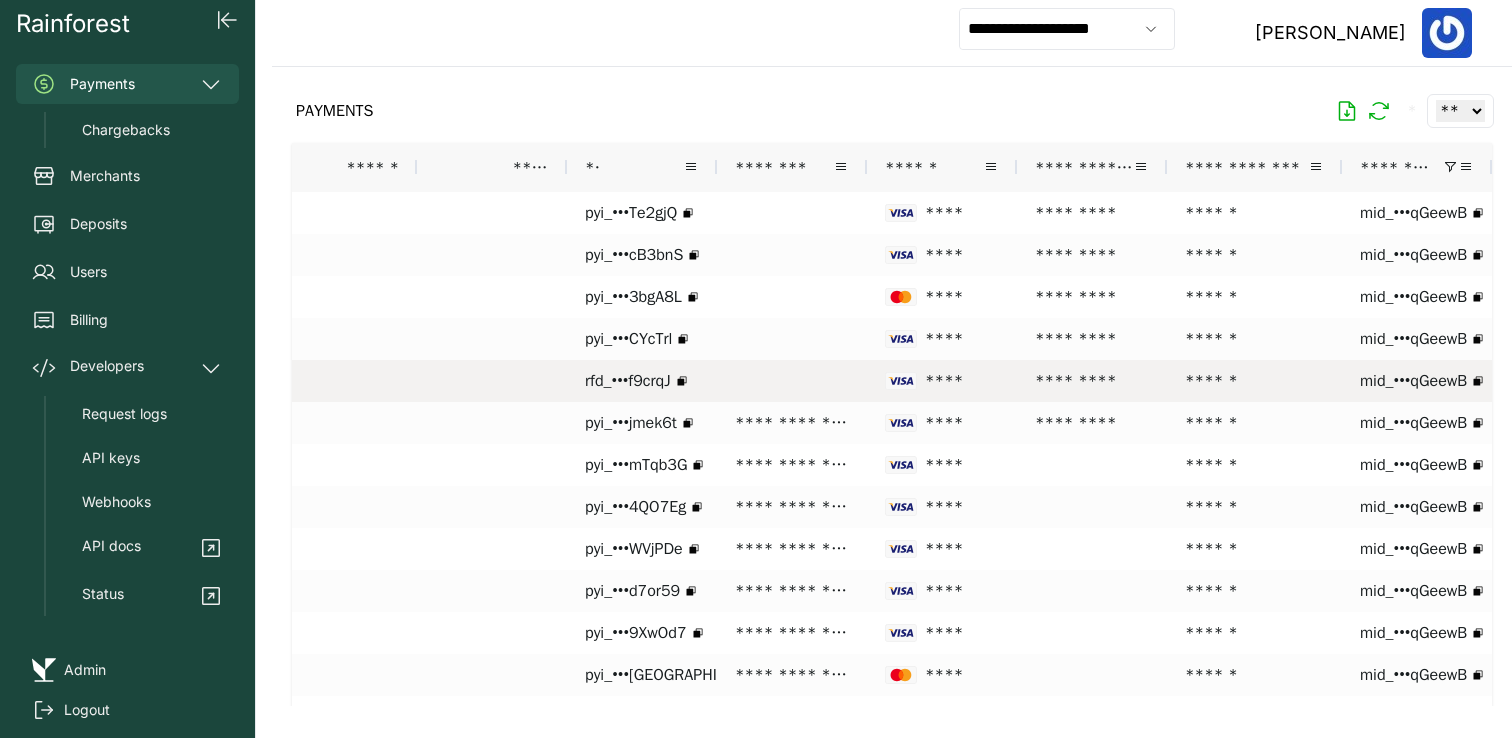 scroll, scrollTop: 0, scrollLeft: 527, axis: horizontal 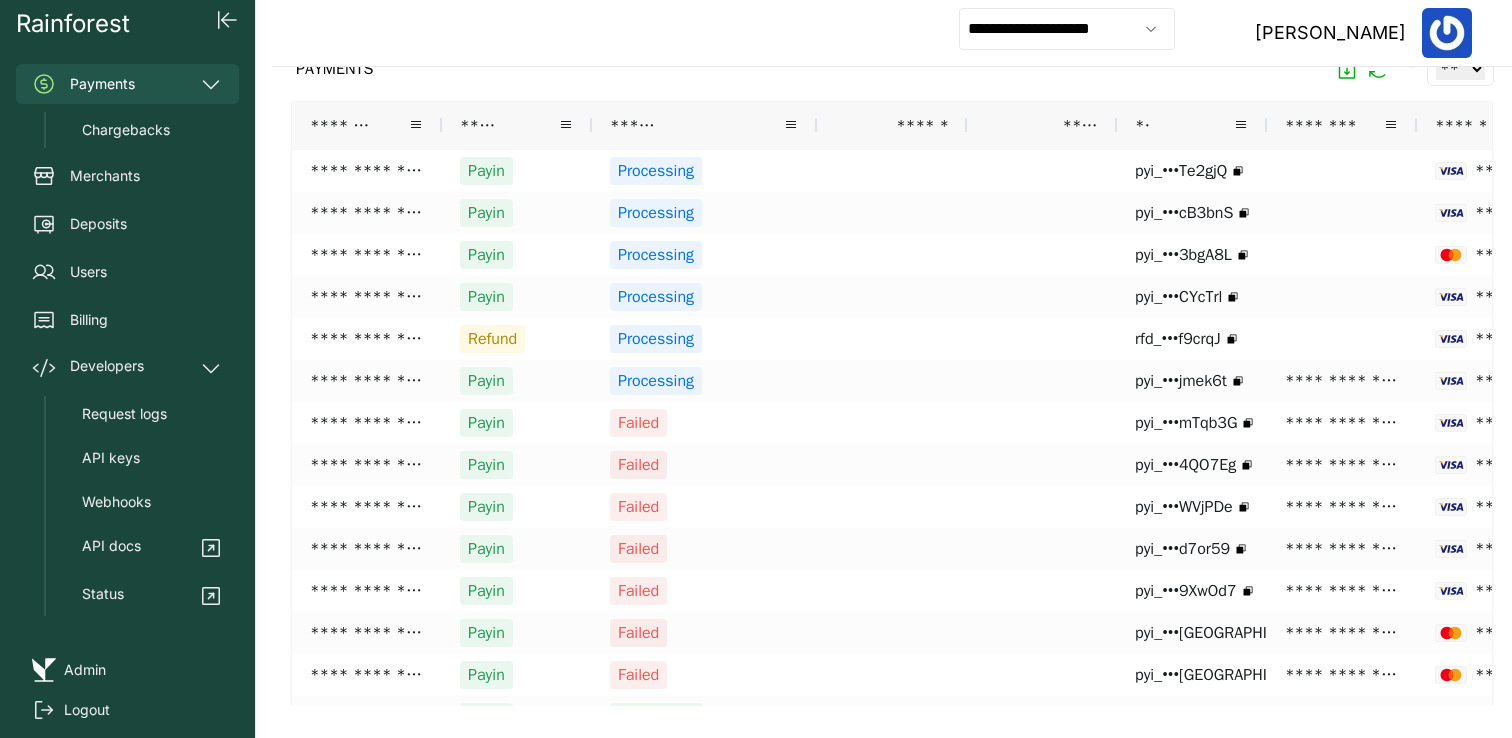 click on "**********" at bounding box center [892, 33] 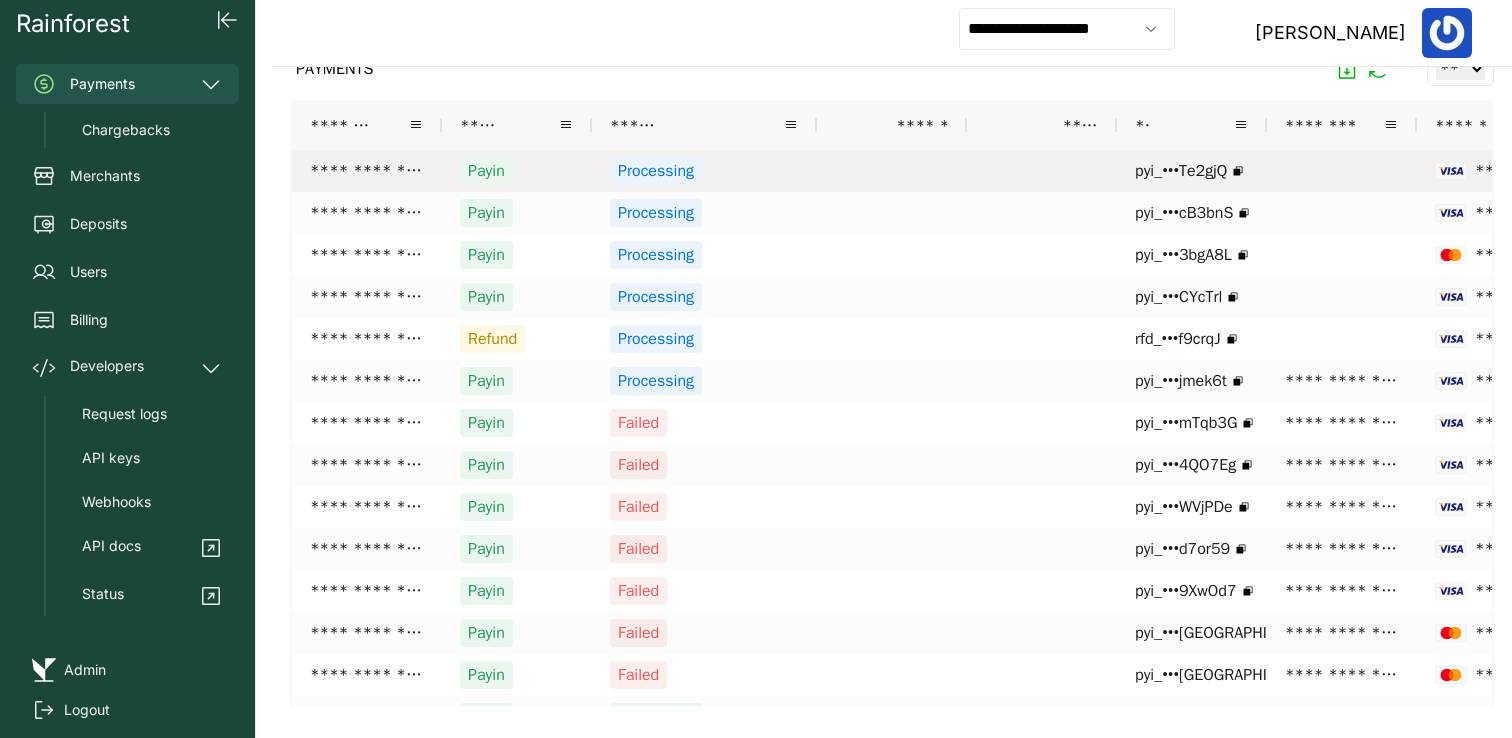 scroll, scrollTop: 0, scrollLeft: 38, axis: horizontal 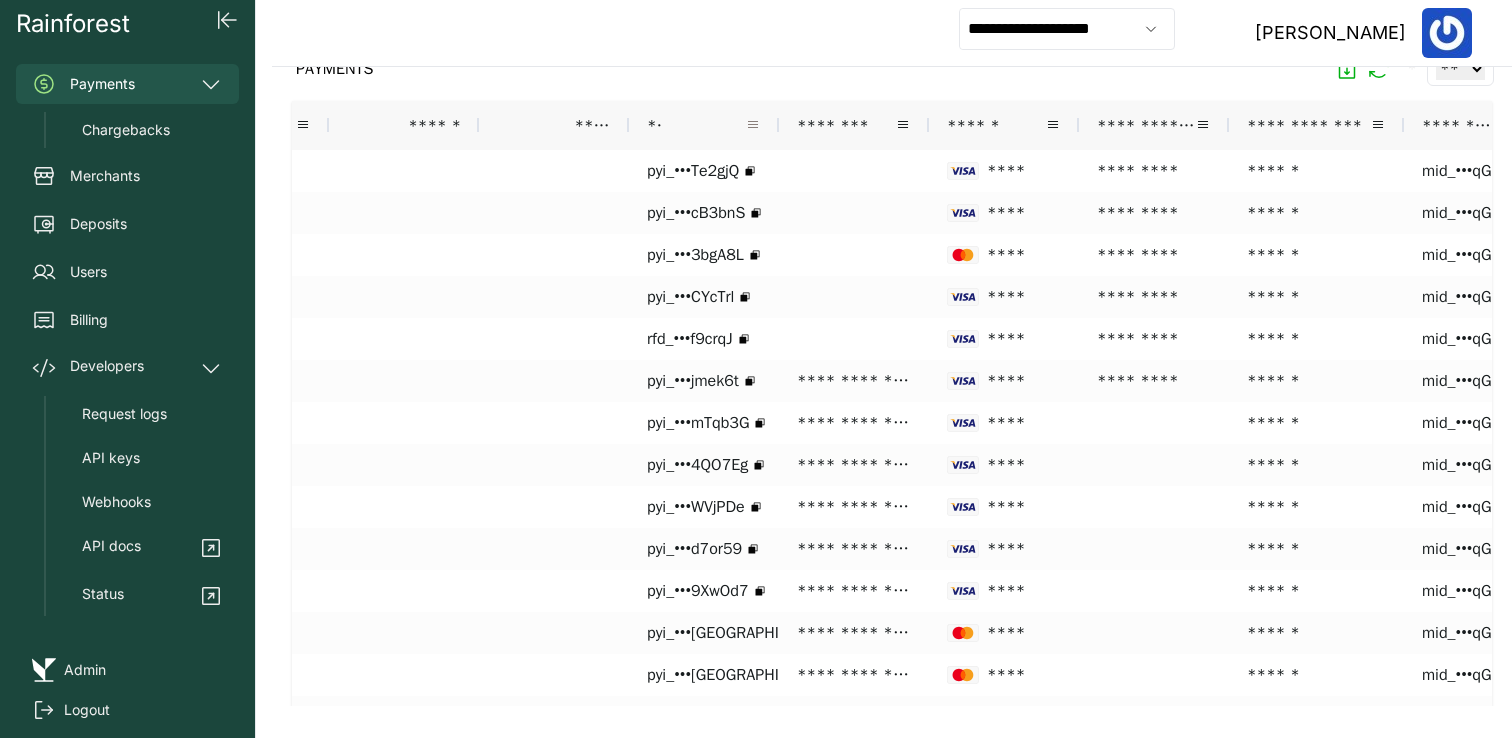 click at bounding box center [753, 125] 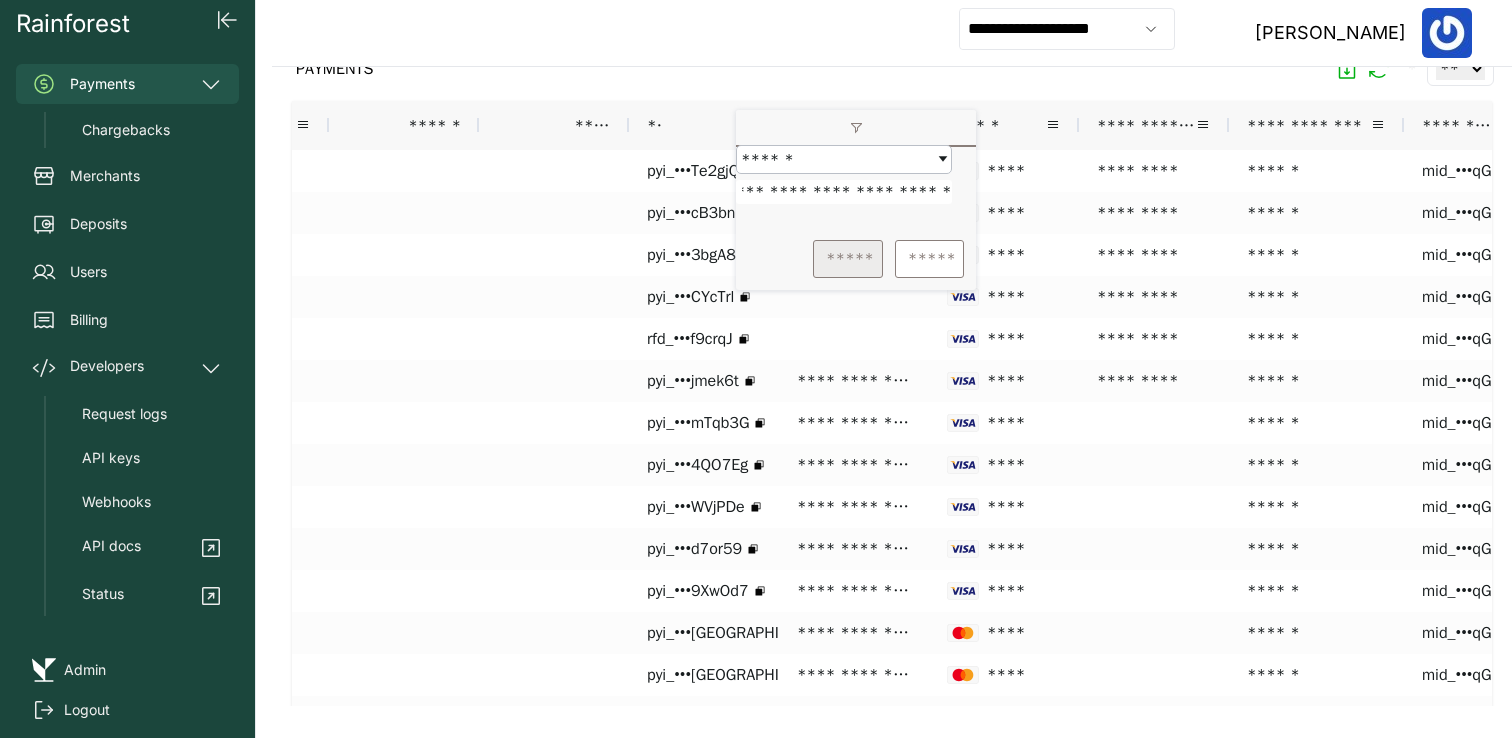 type on "**********" 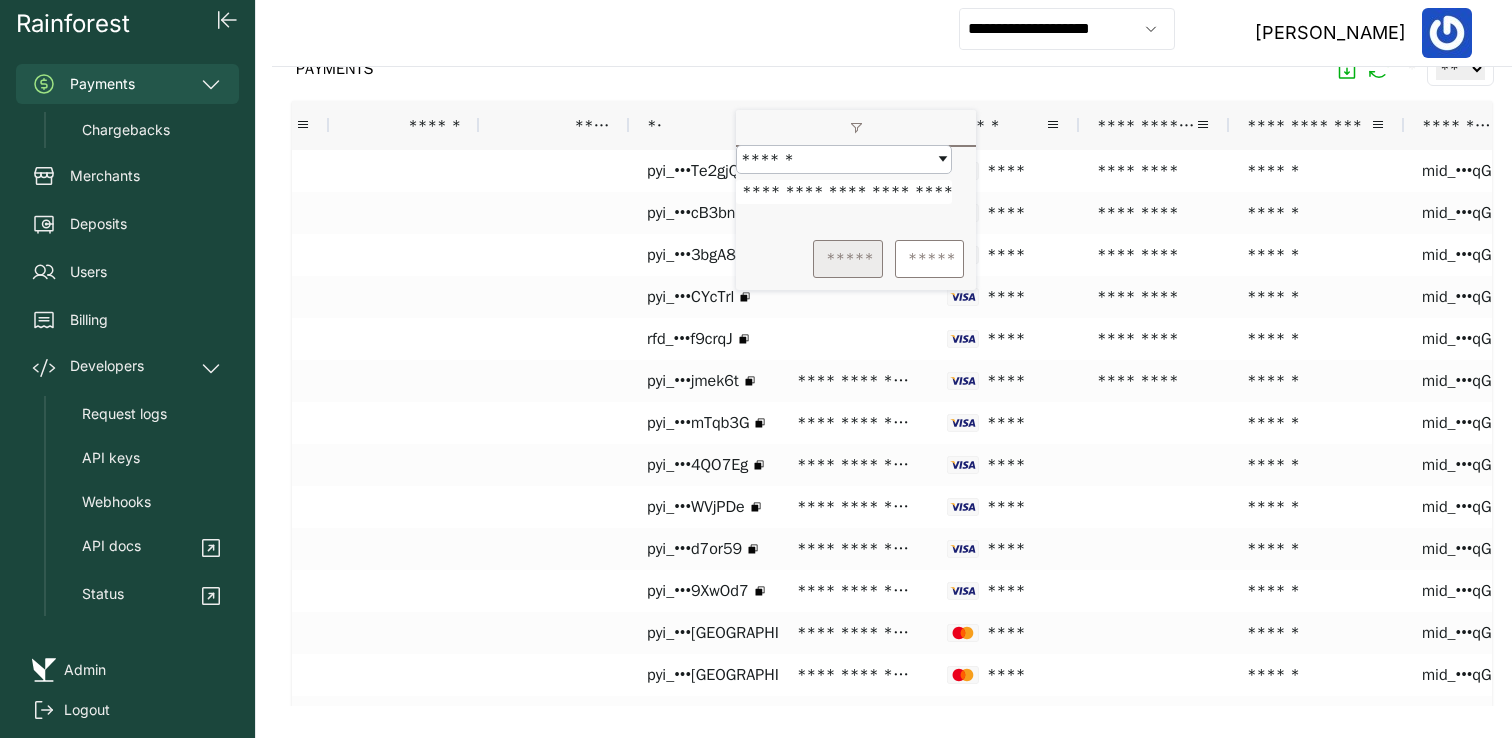 click on "*****" at bounding box center [848, 259] 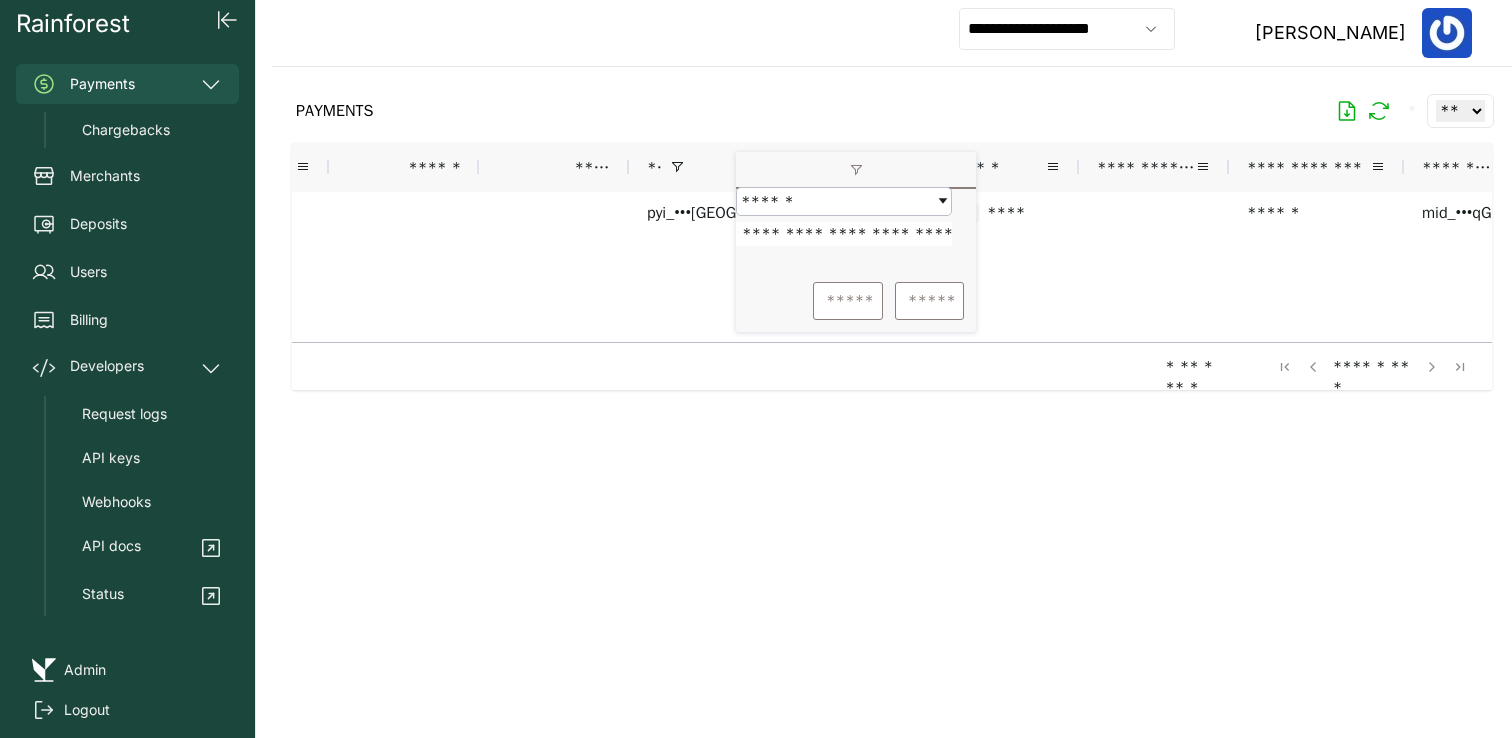 click at bounding box center (892, 386) 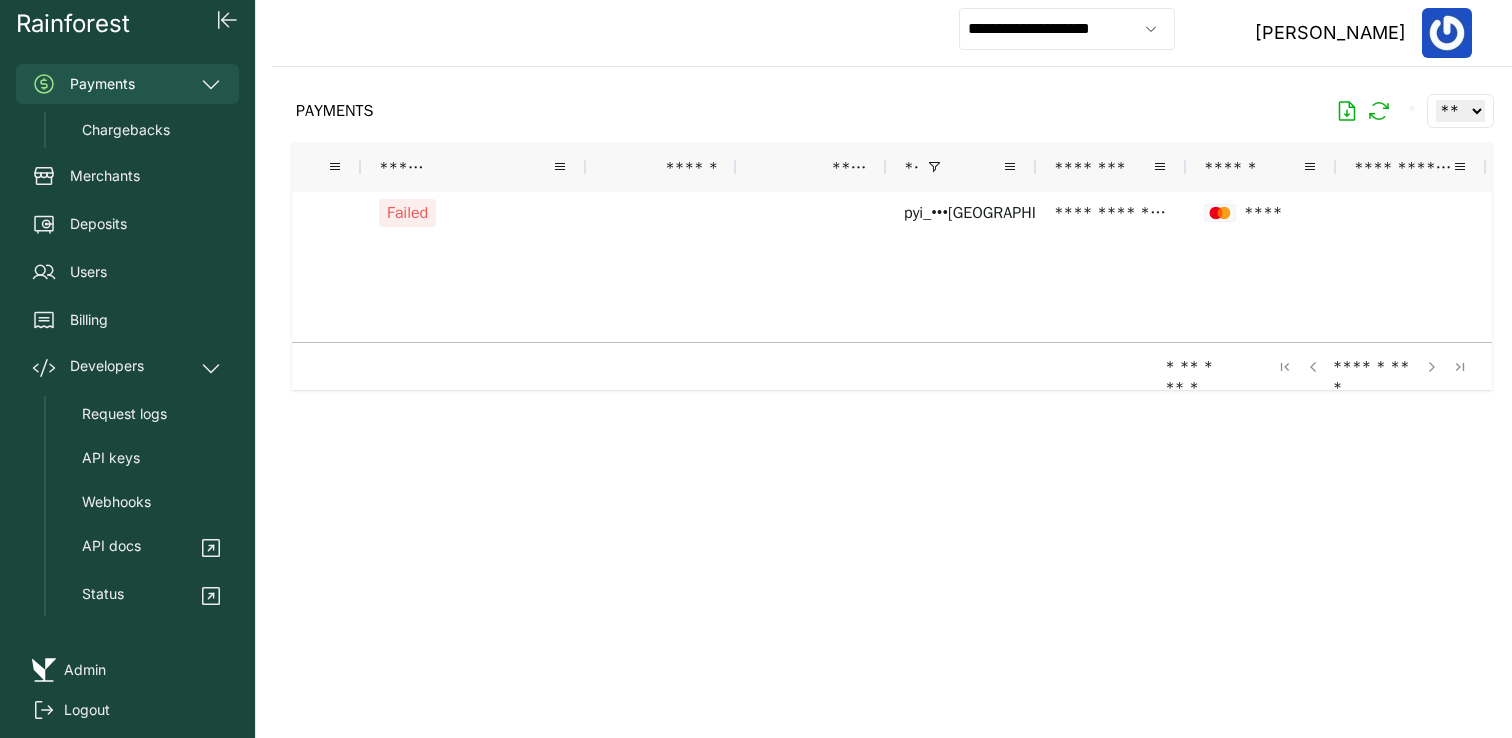 click at bounding box center [934, 167] 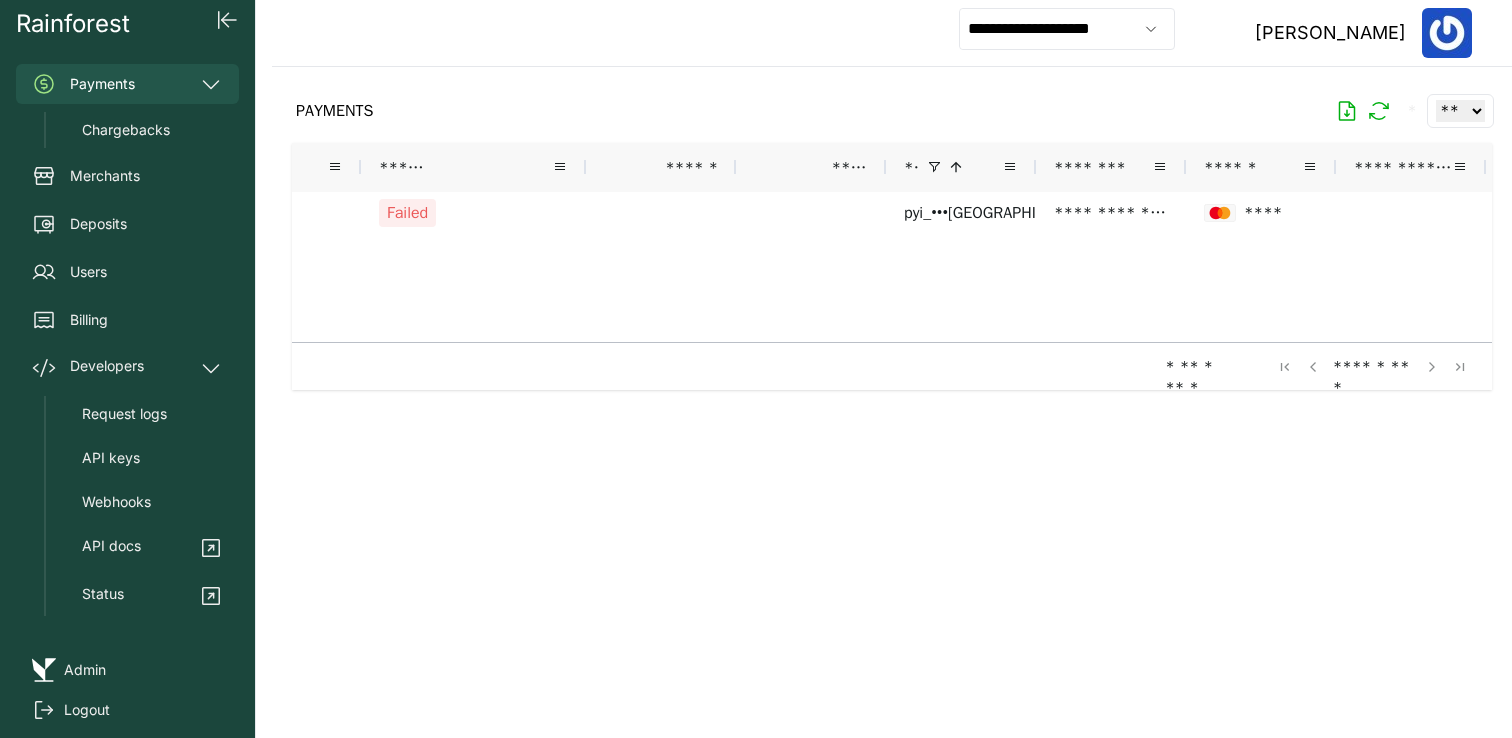 click at bounding box center (934, 167) 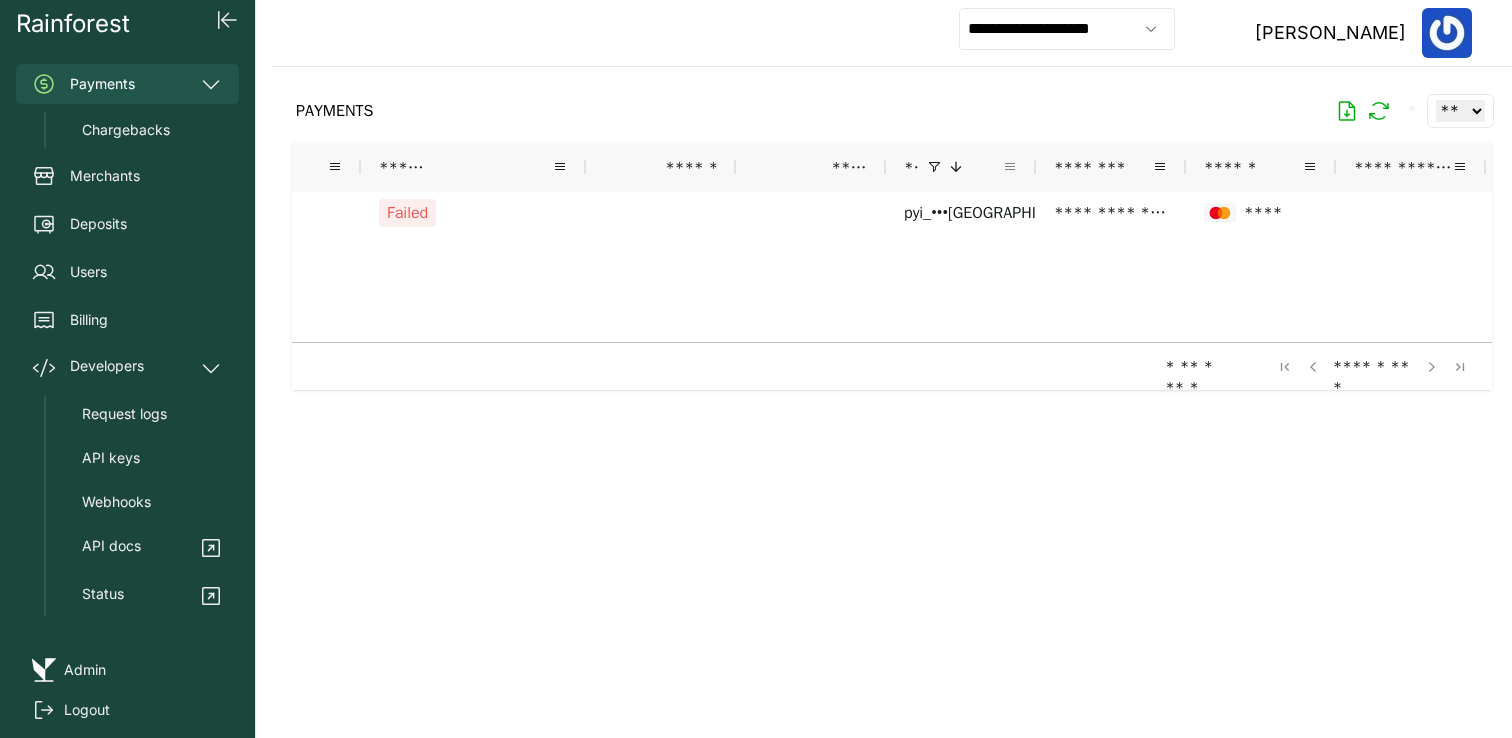 click at bounding box center (1010, 167) 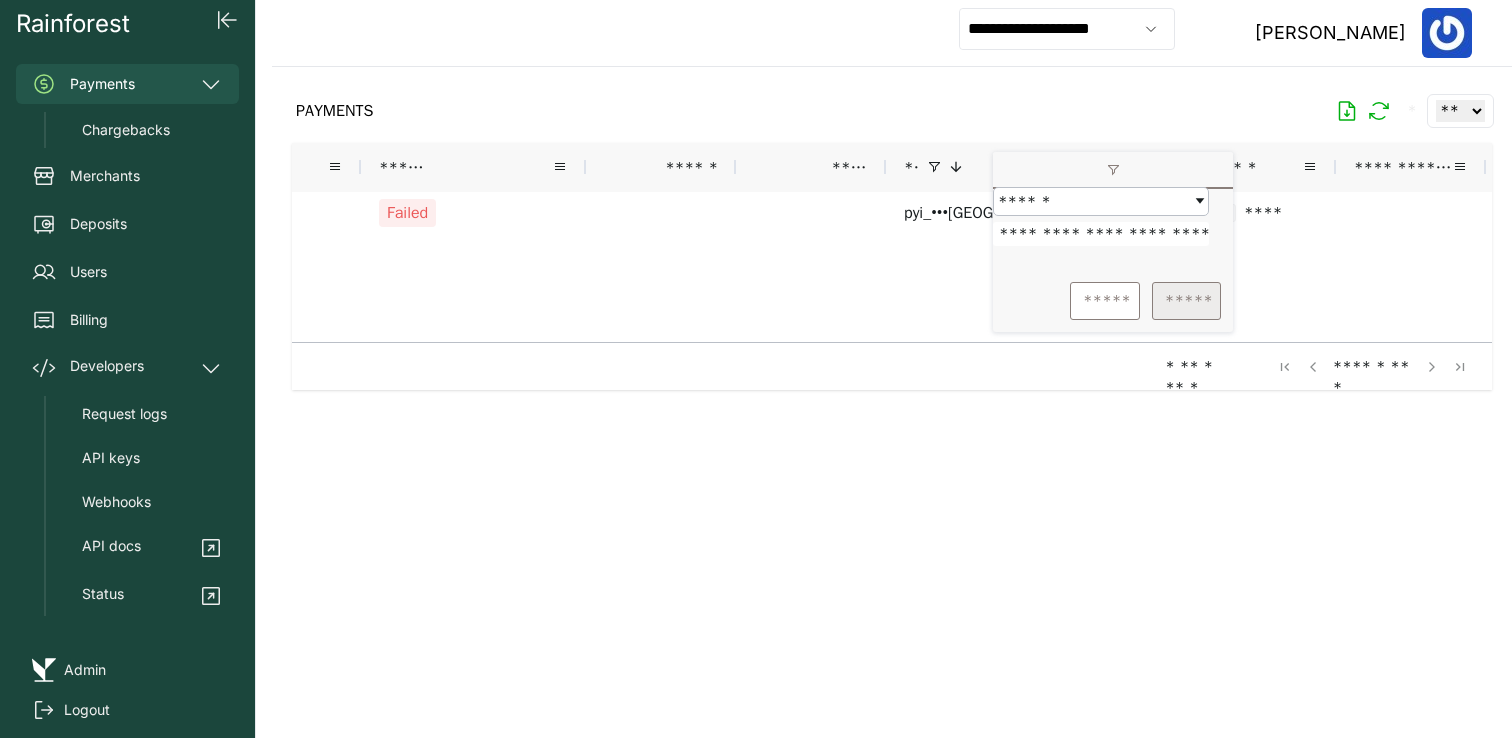 click on "*****" at bounding box center (1186, 301) 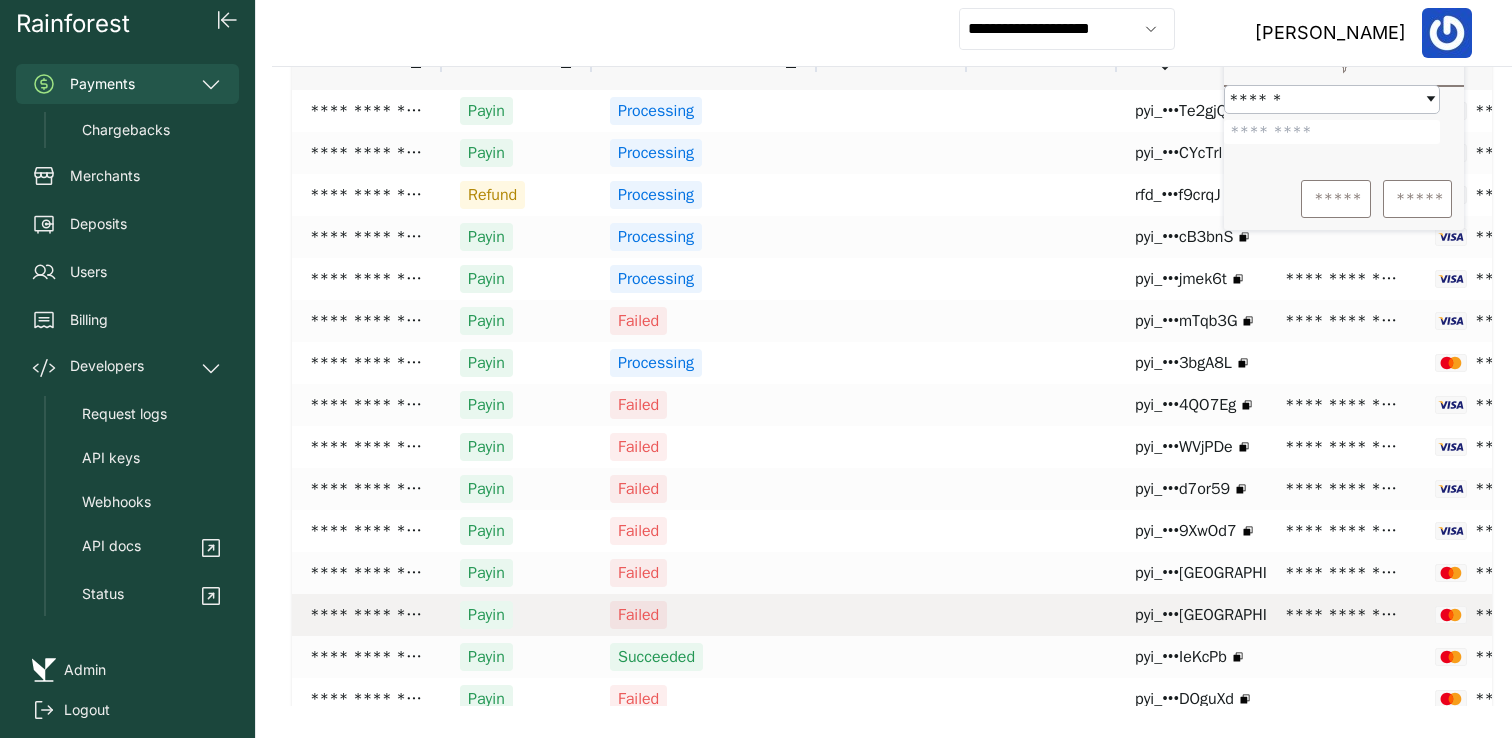 scroll, scrollTop: 0, scrollLeft: 53, axis: horizontal 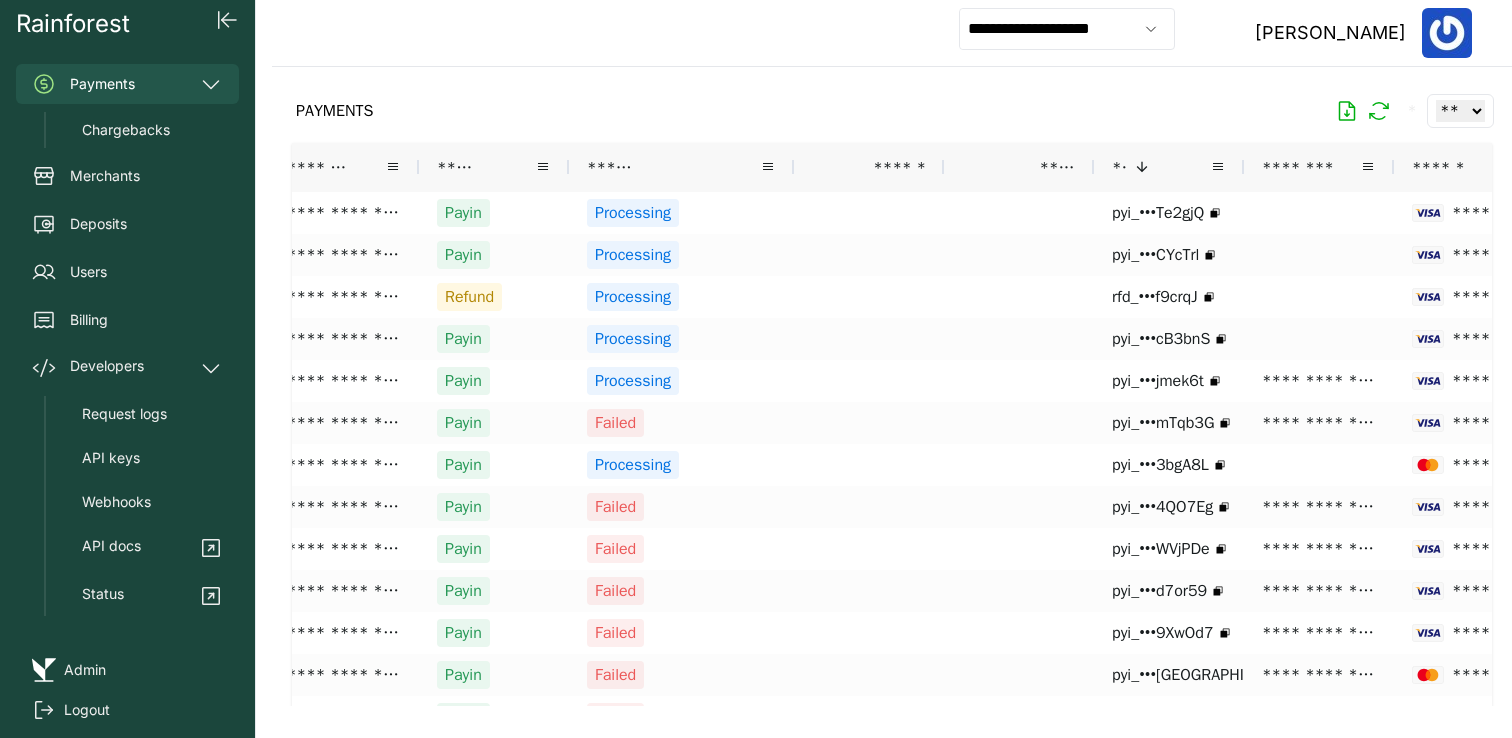 click on "PAYMENTS * ** ** ** ***" at bounding box center [892, 111] 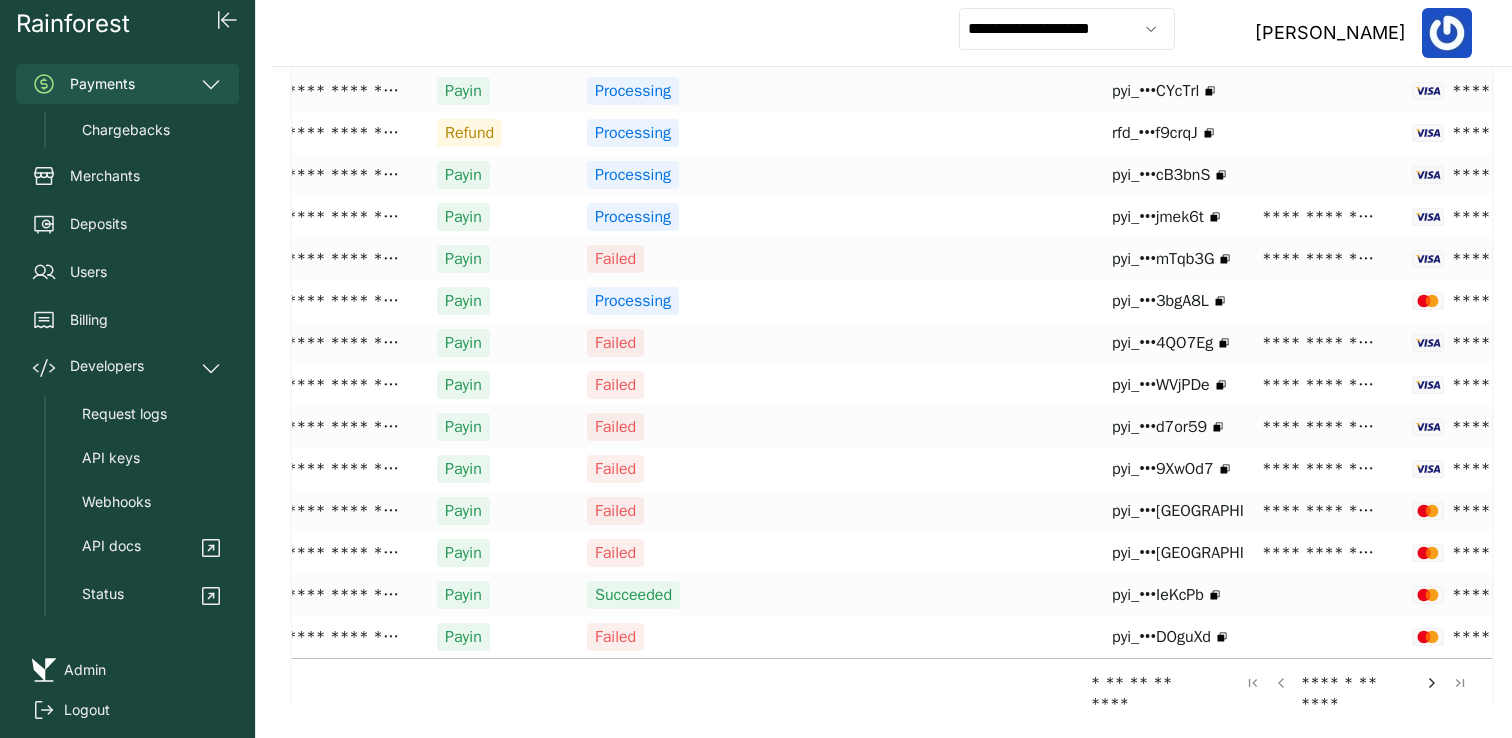 click at bounding box center (1432, 683) 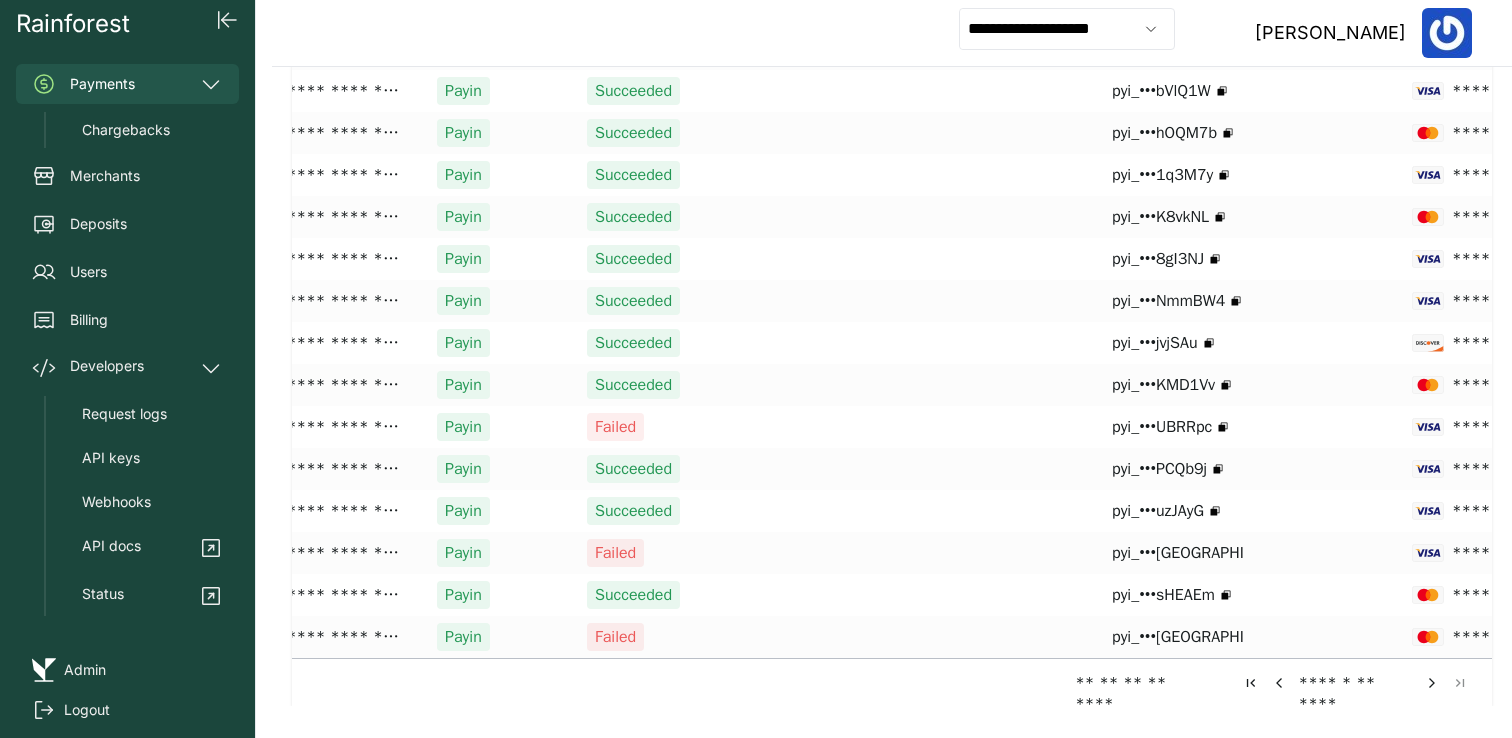 click at bounding box center (1279, 683) 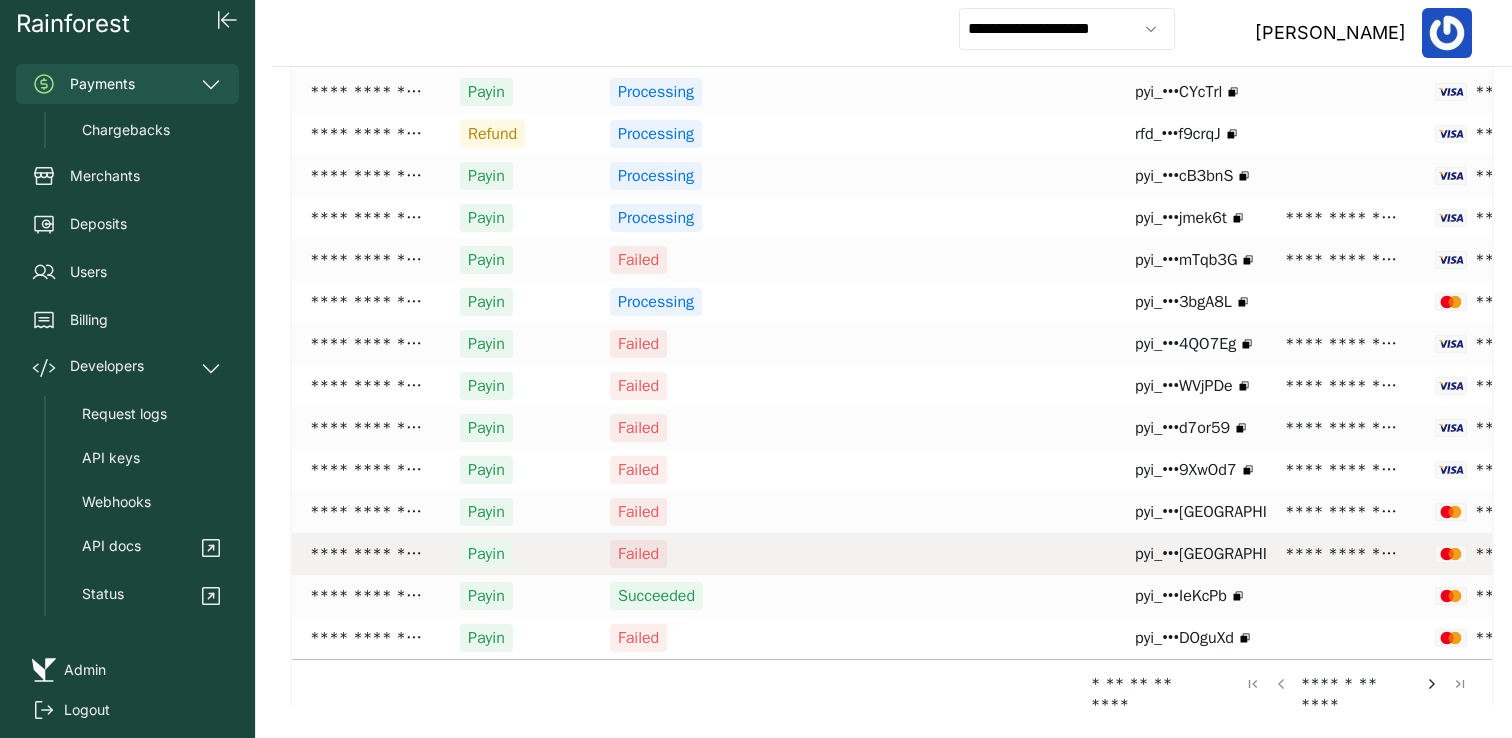 click on "Failed" at bounding box center (704, 554) 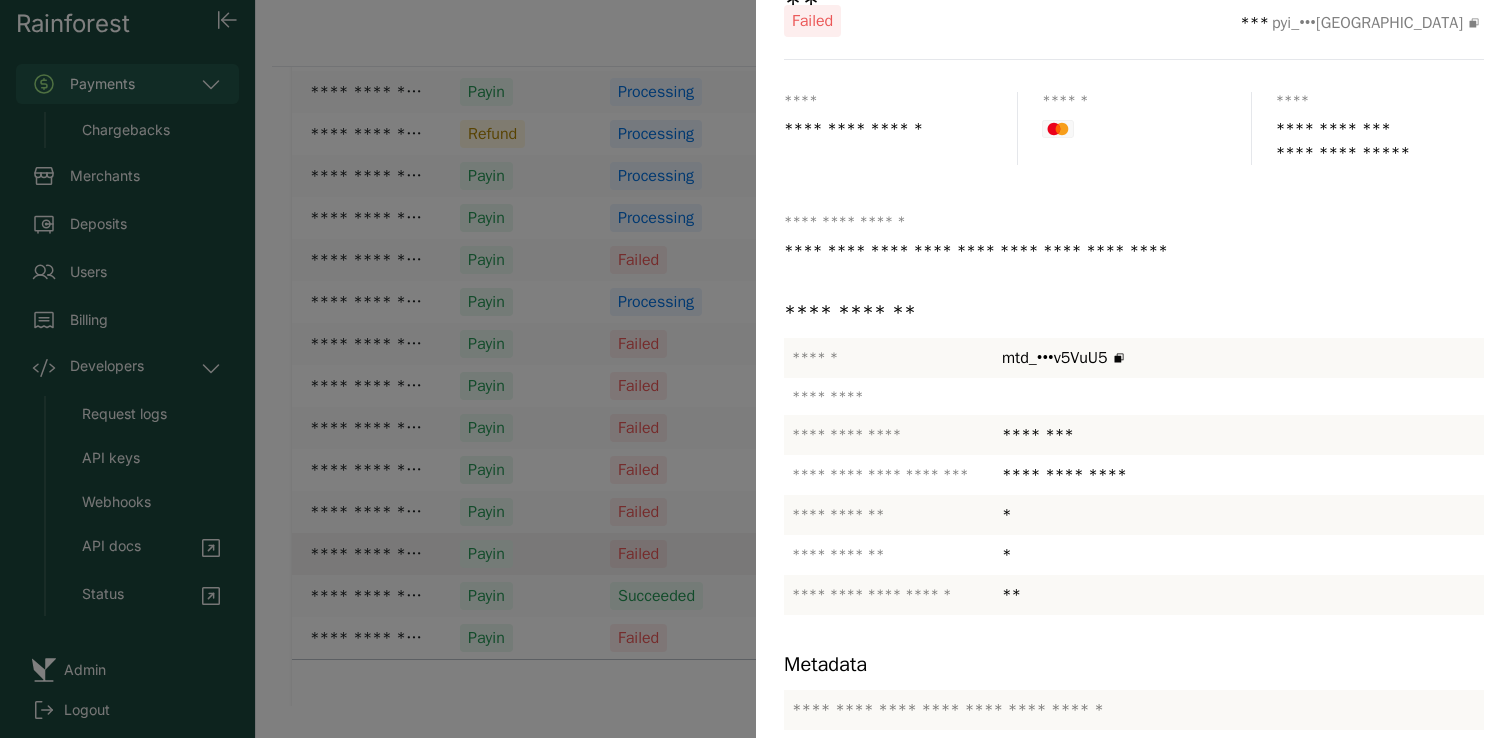 drag, startPoint x: 1113, startPoint y: 475, endPoint x: 1001, endPoint y: 473, distance: 112.01785 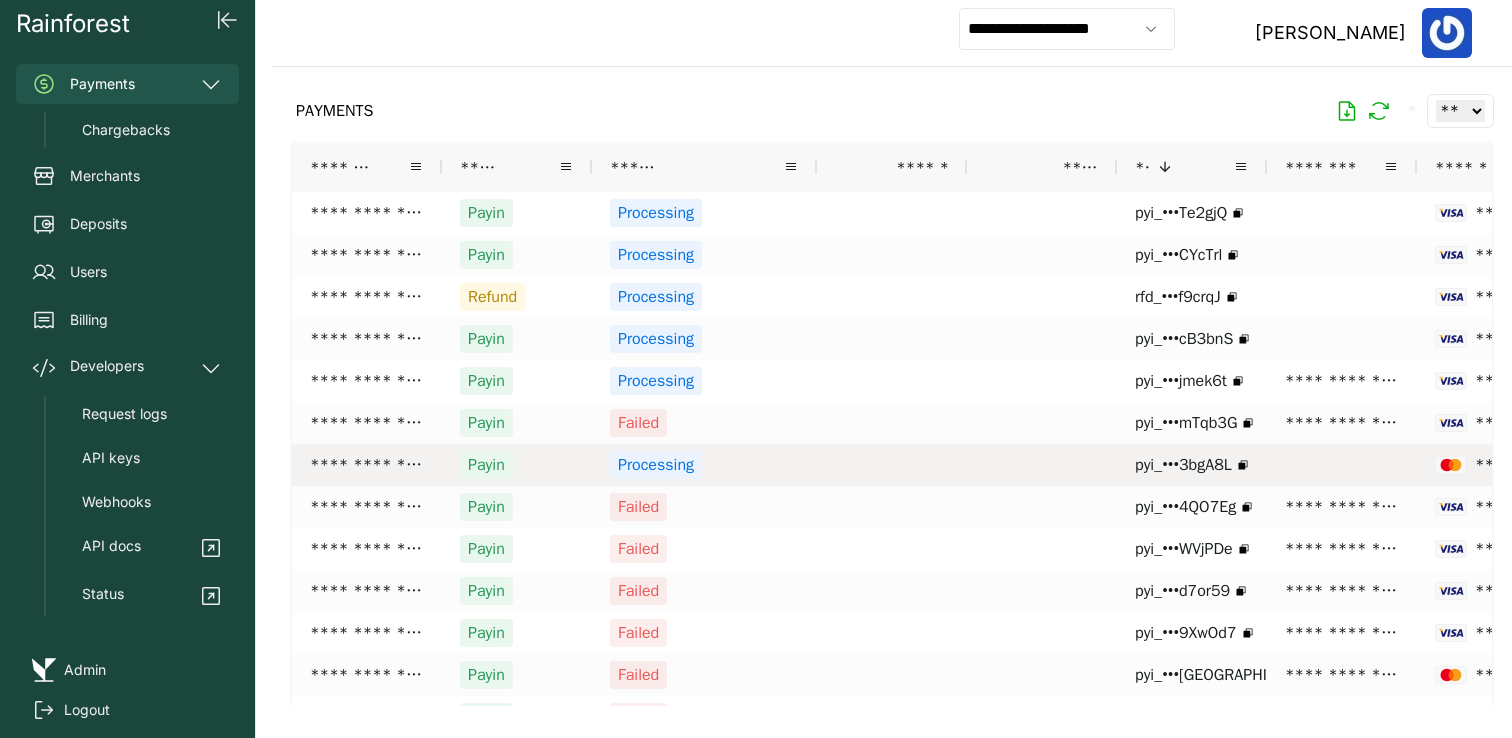 scroll, scrollTop: 1, scrollLeft: 0, axis: vertical 